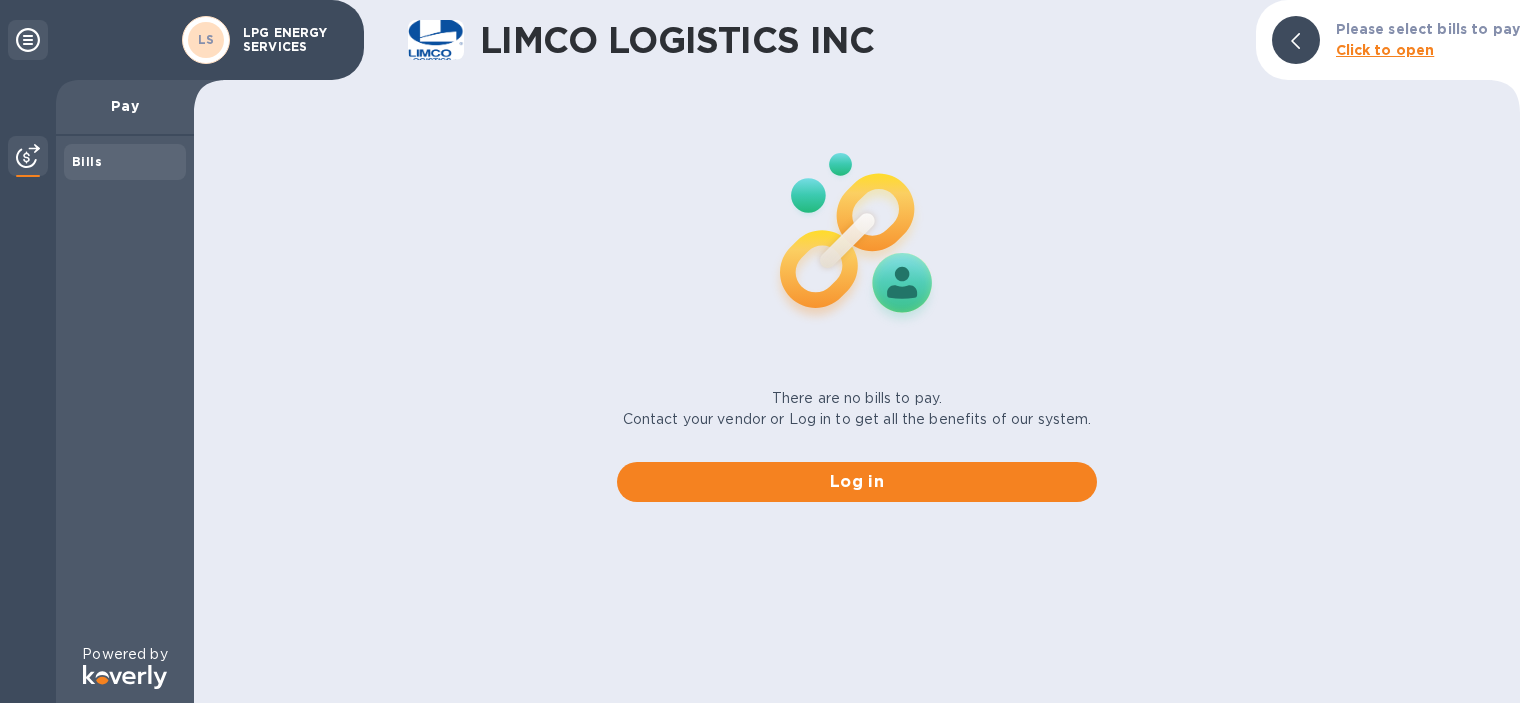 scroll, scrollTop: 0, scrollLeft: 0, axis: both 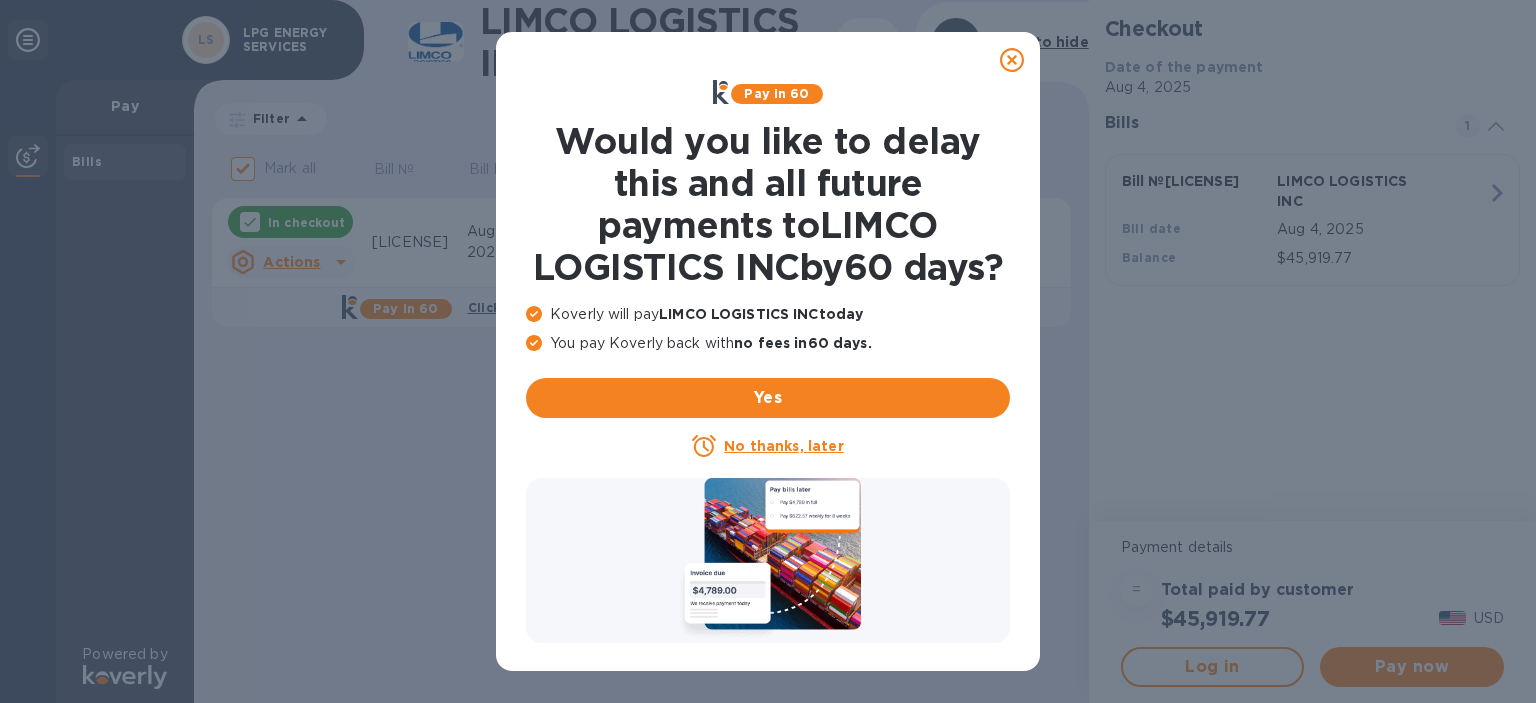 click 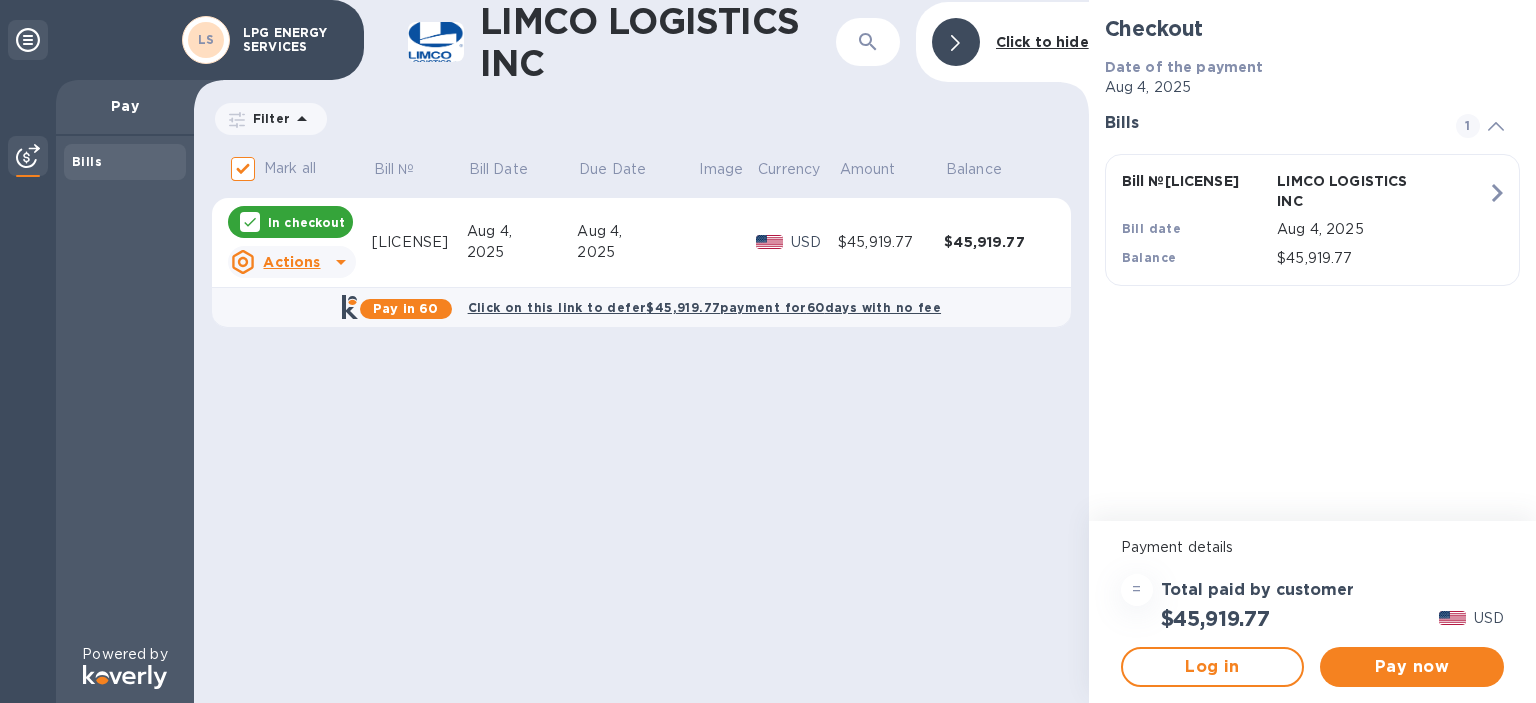 click on "In checkout" at bounding box center [306, 222] 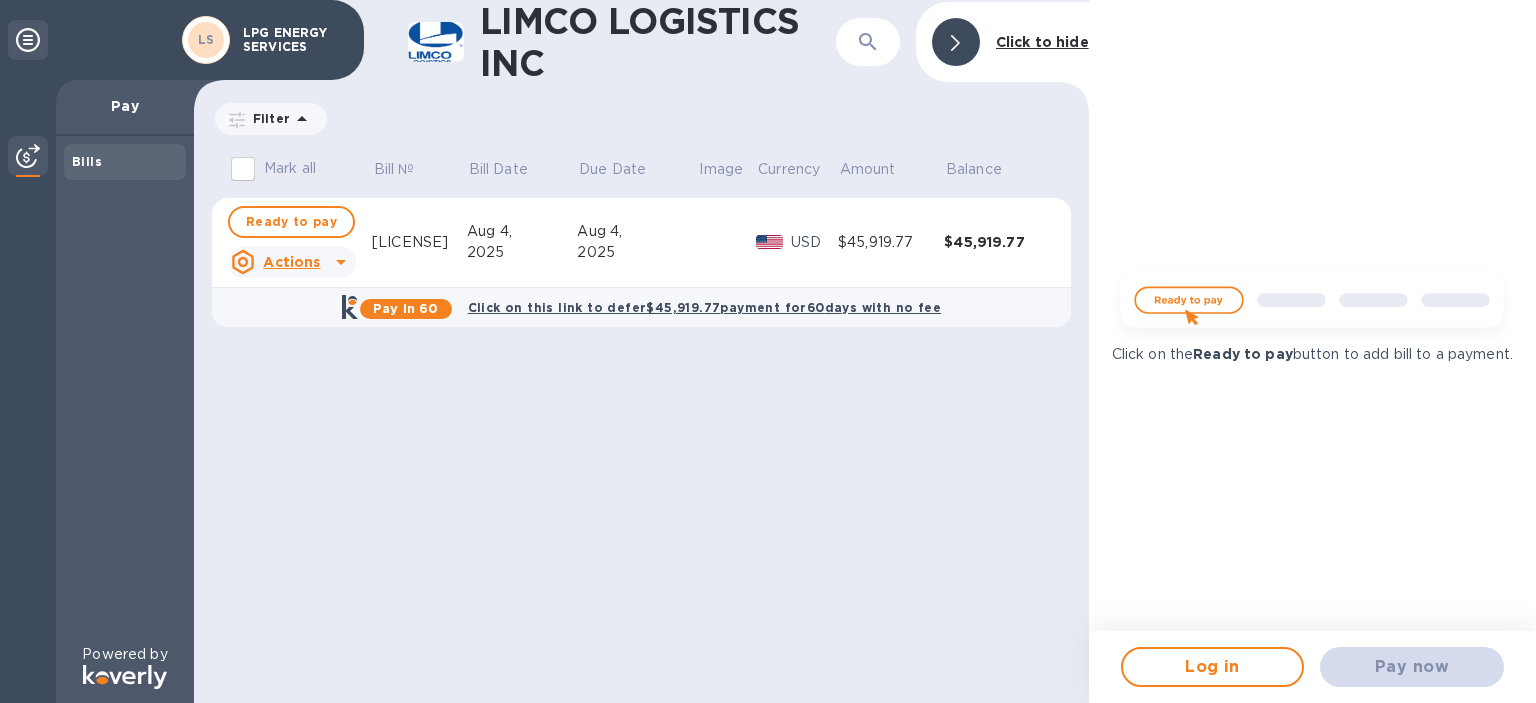 click 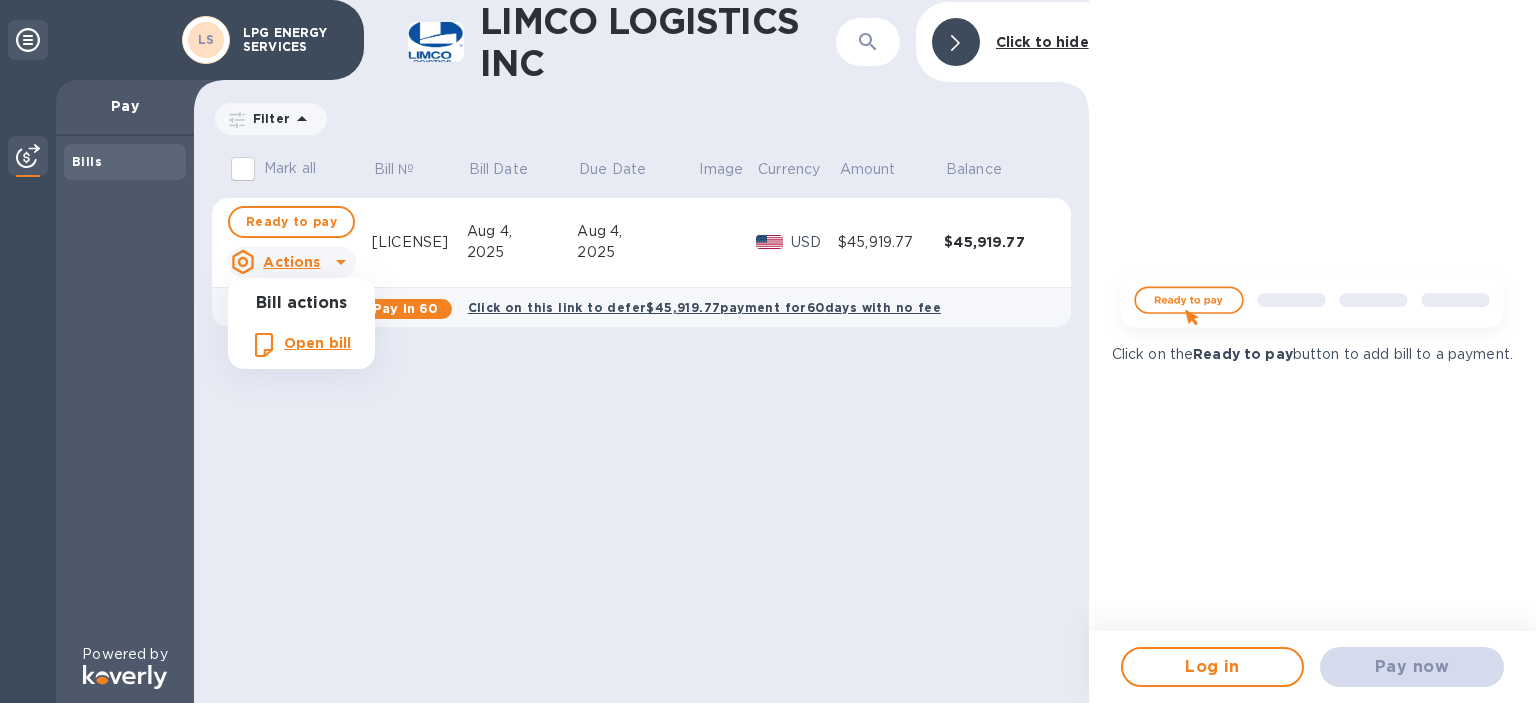 click on "Open bill" at bounding box center (317, 343) 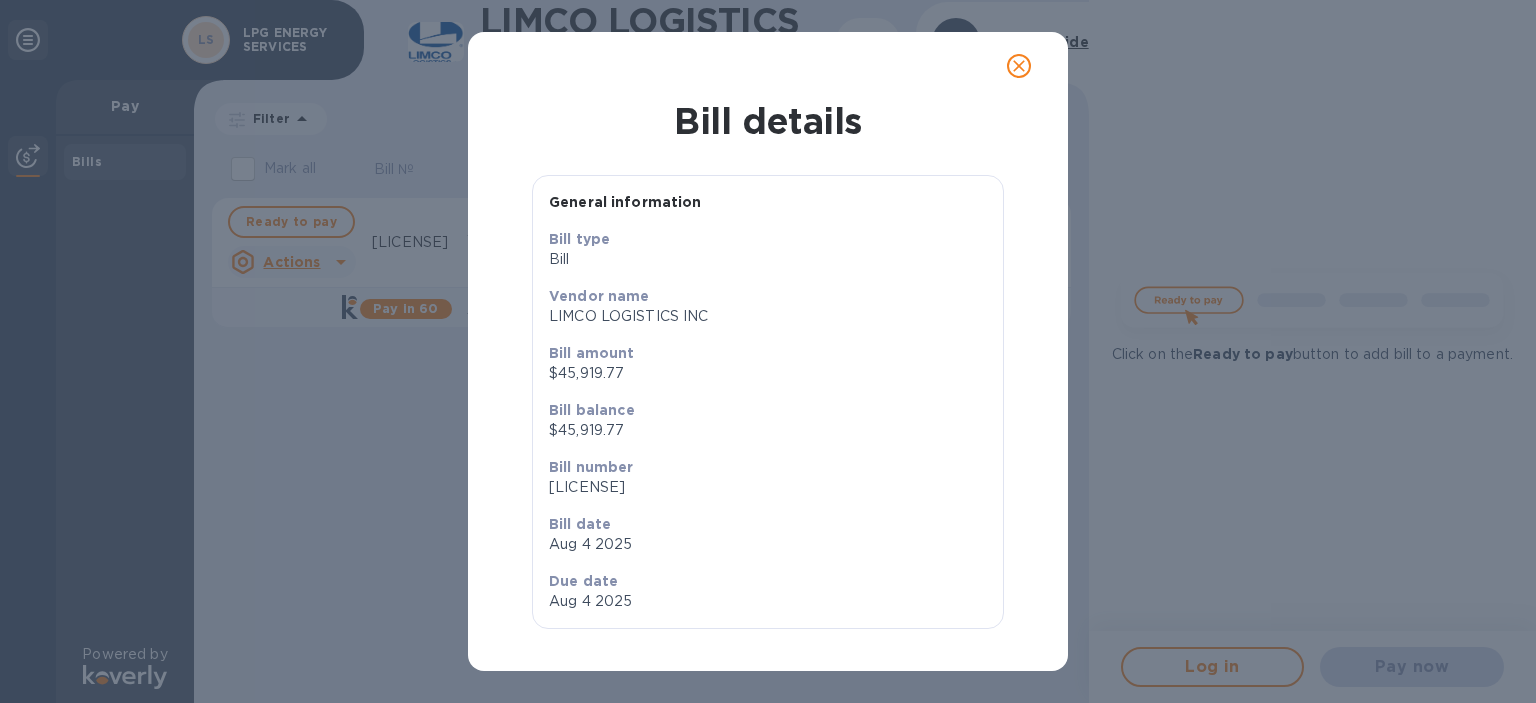scroll, scrollTop: 0, scrollLeft: 0, axis: both 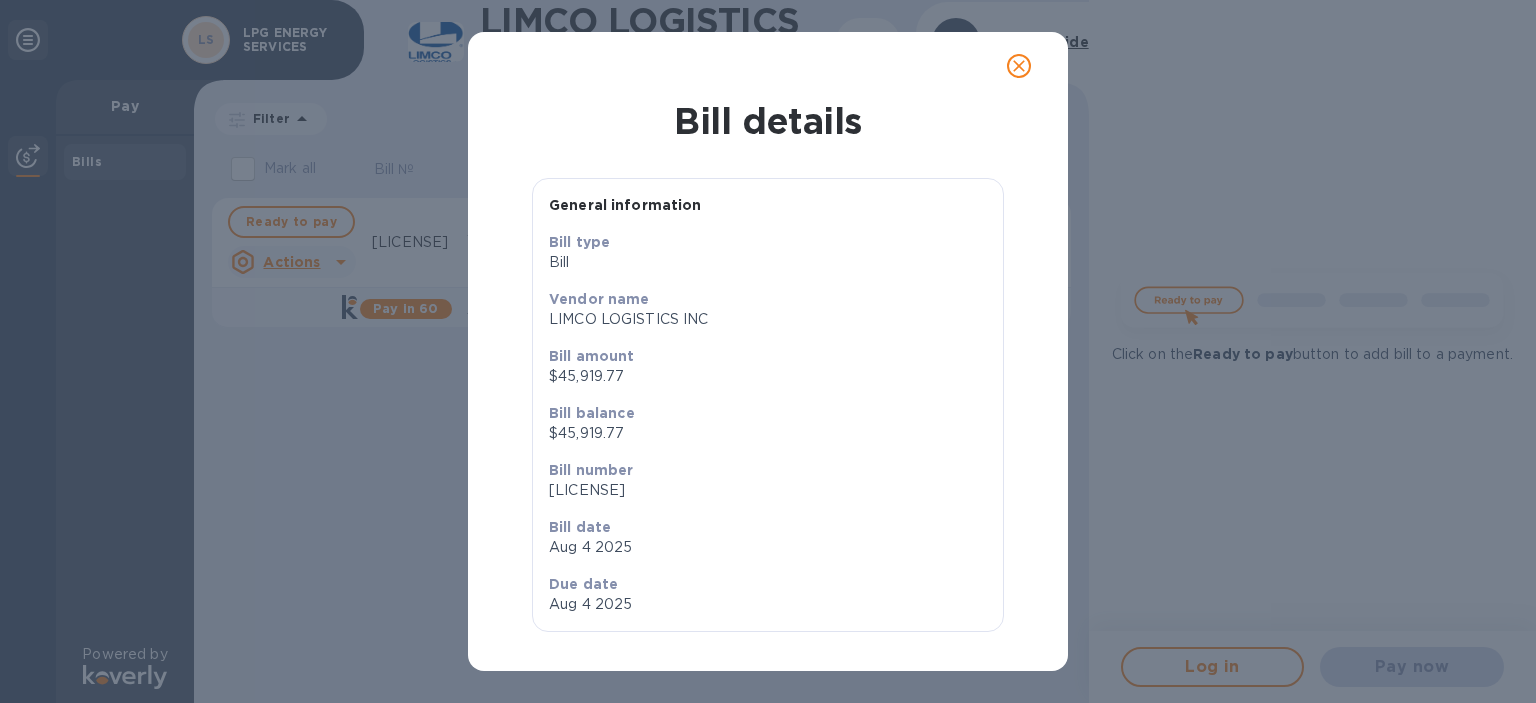 click 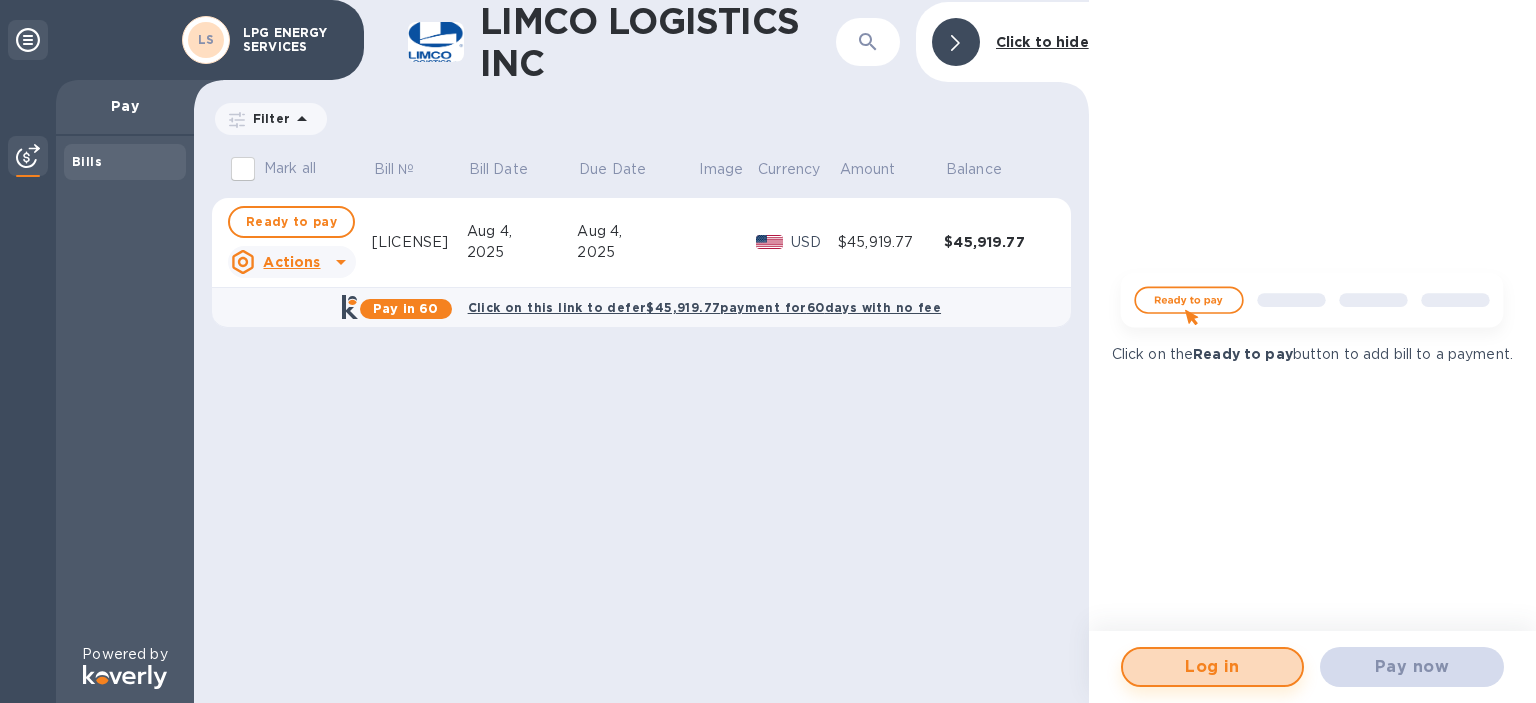 click on "Log in" at bounding box center [1213, 667] 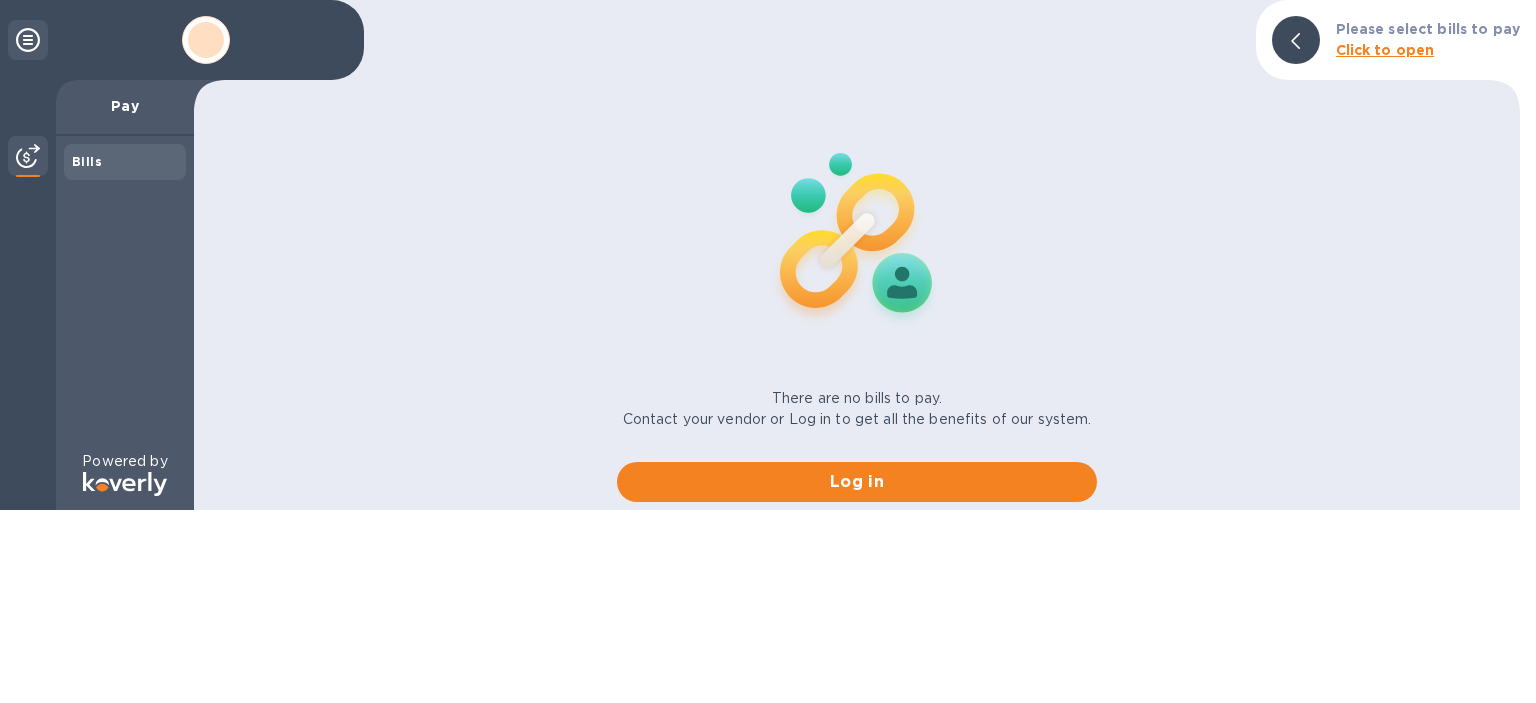 scroll, scrollTop: 0, scrollLeft: 0, axis: both 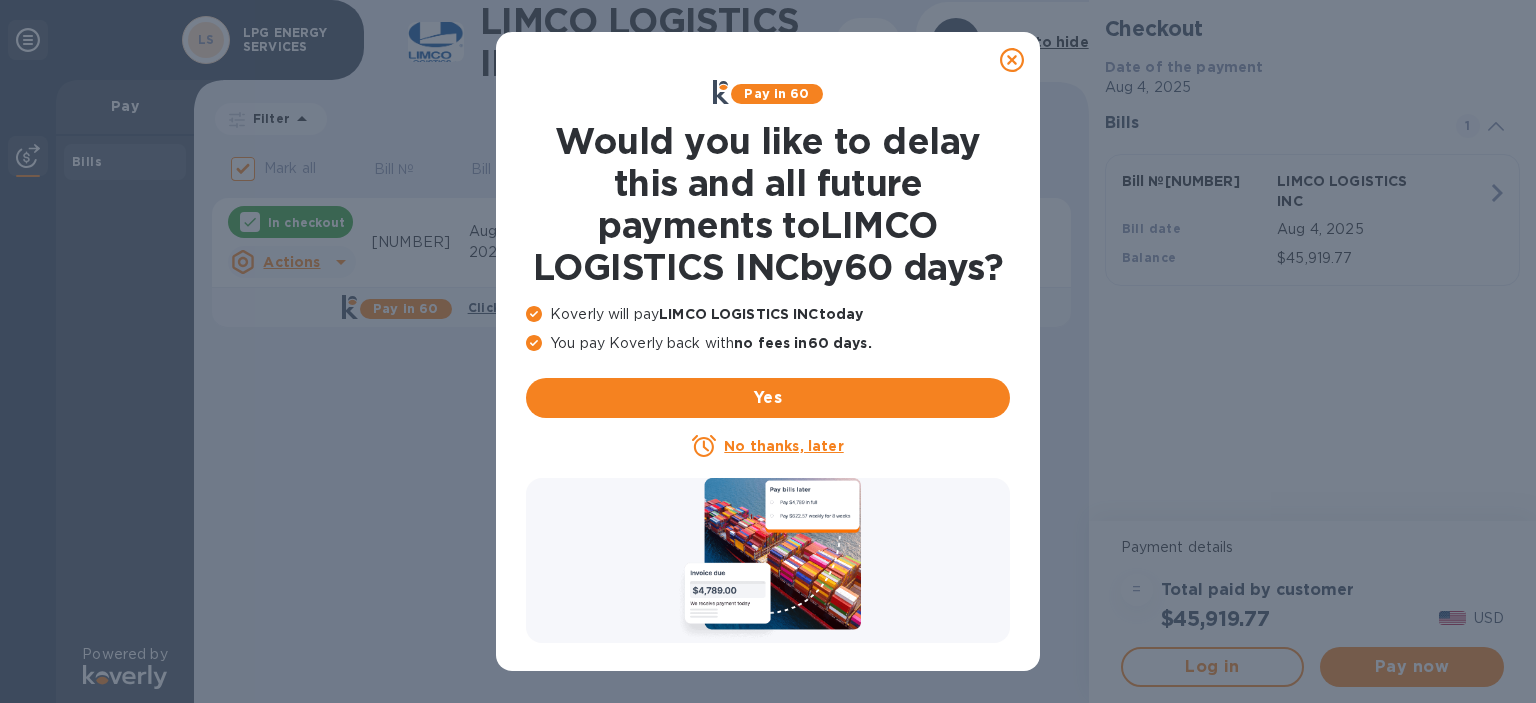 click 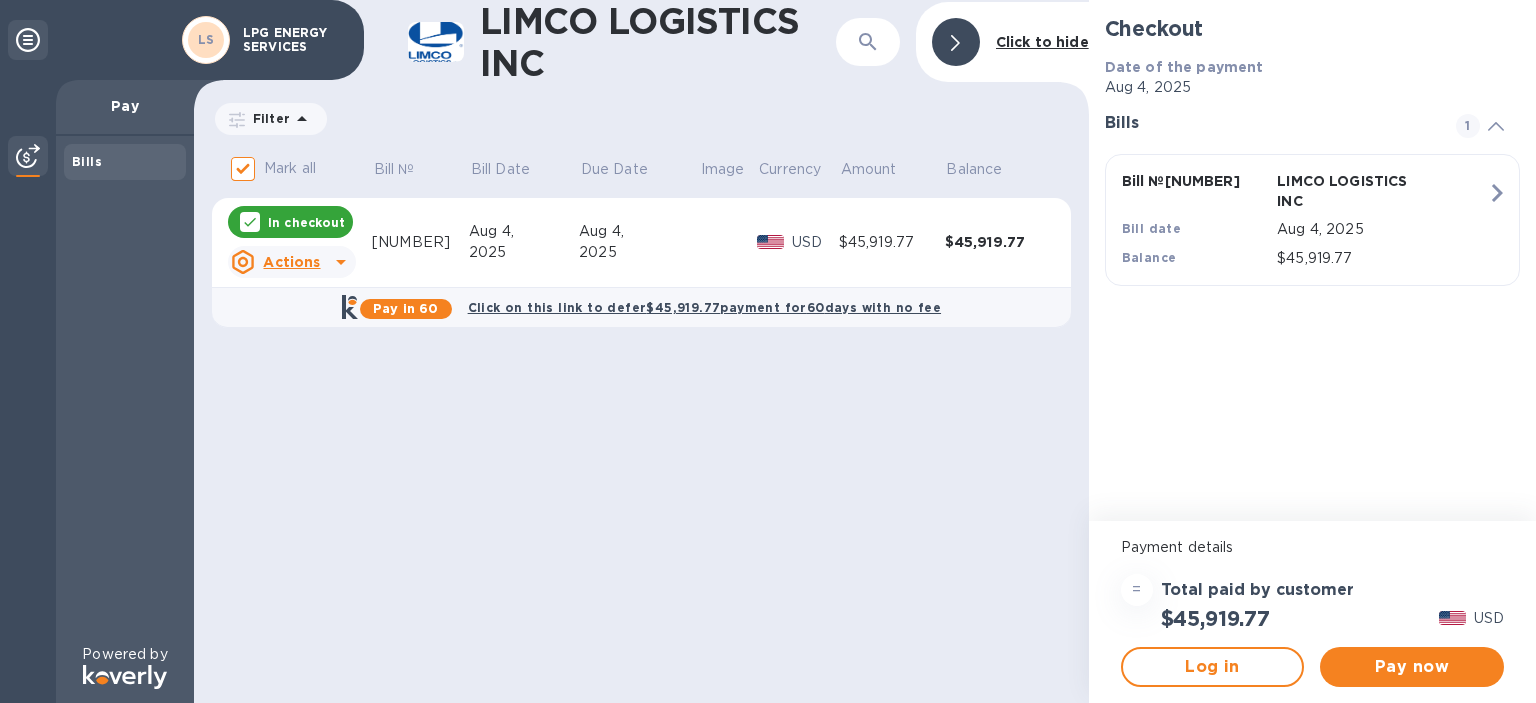click on "2025" at bounding box center (639, 252) 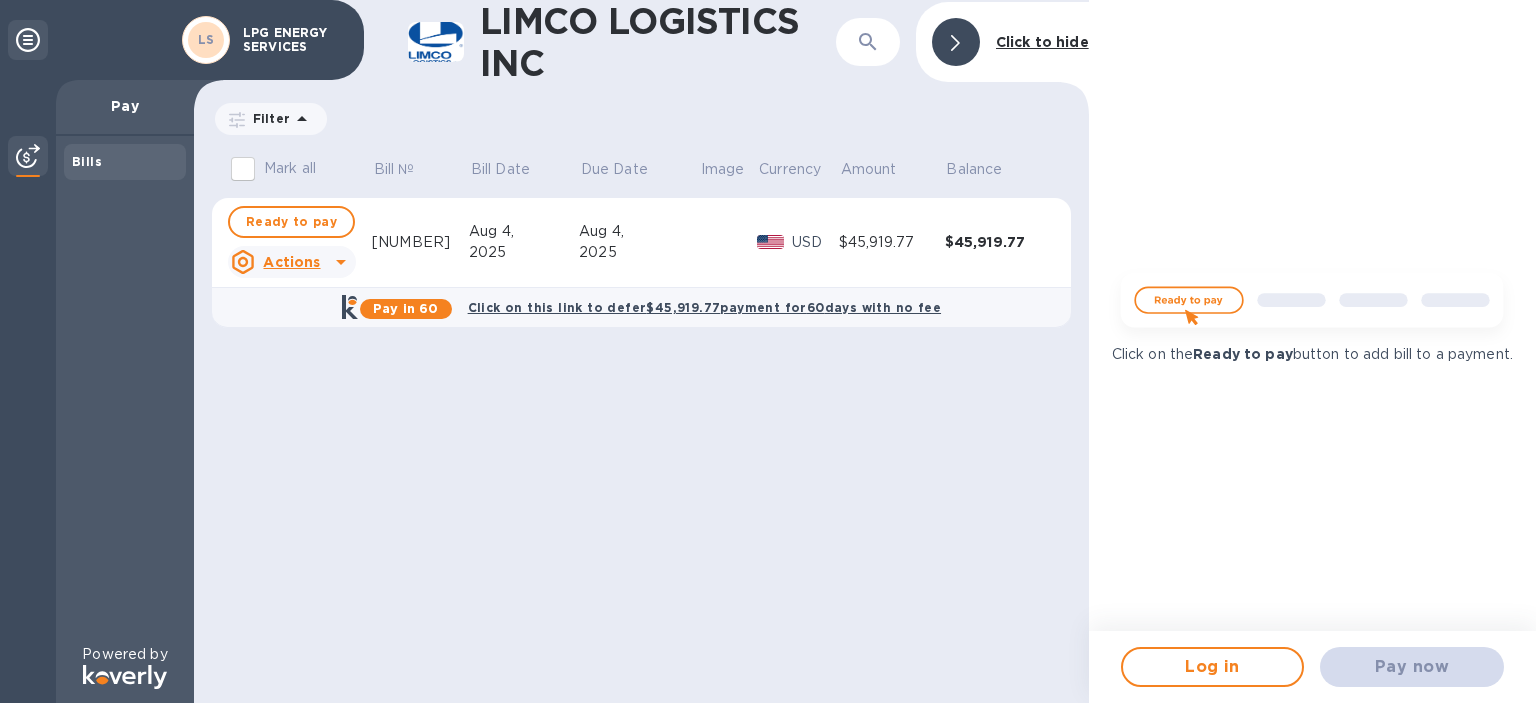 click at bounding box center [1312, 307] 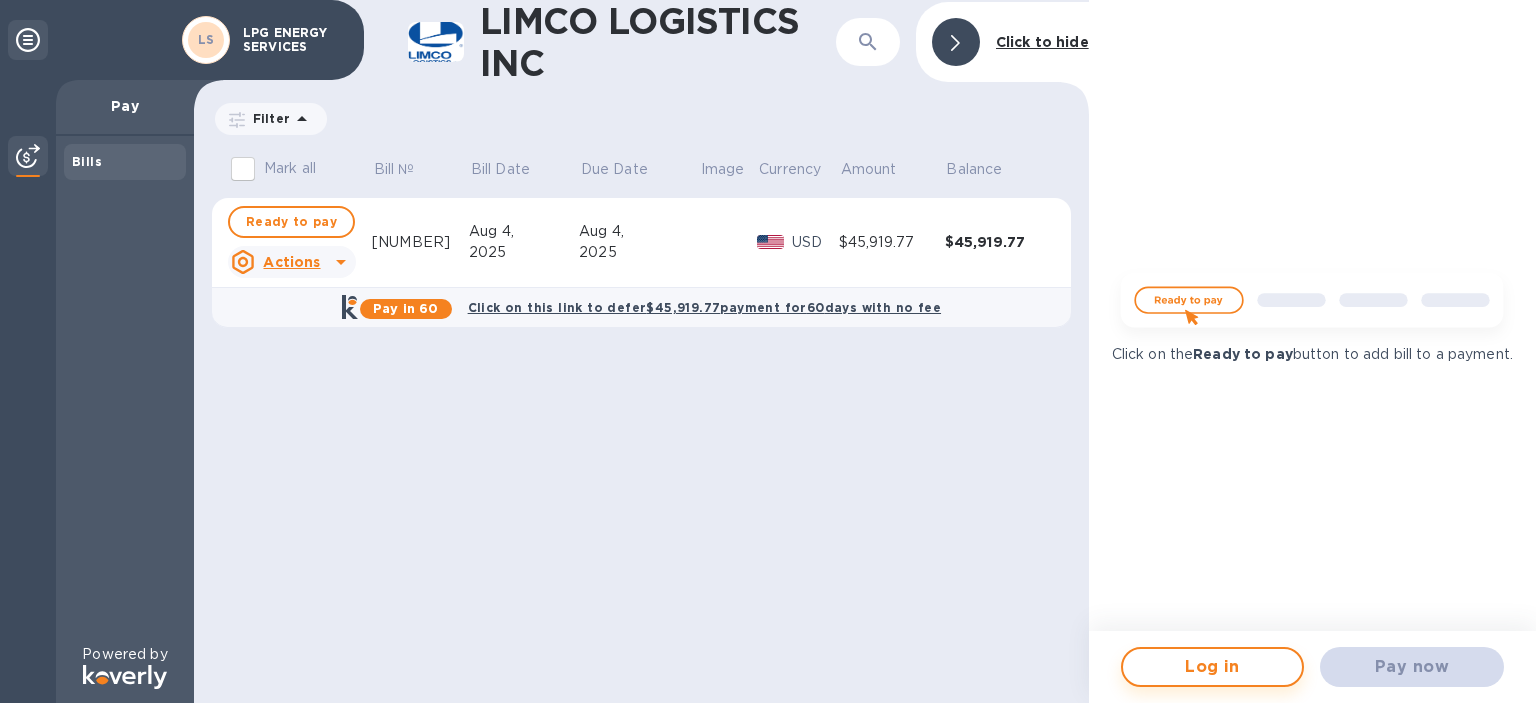 click on "Log in" at bounding box center [1213, 667] 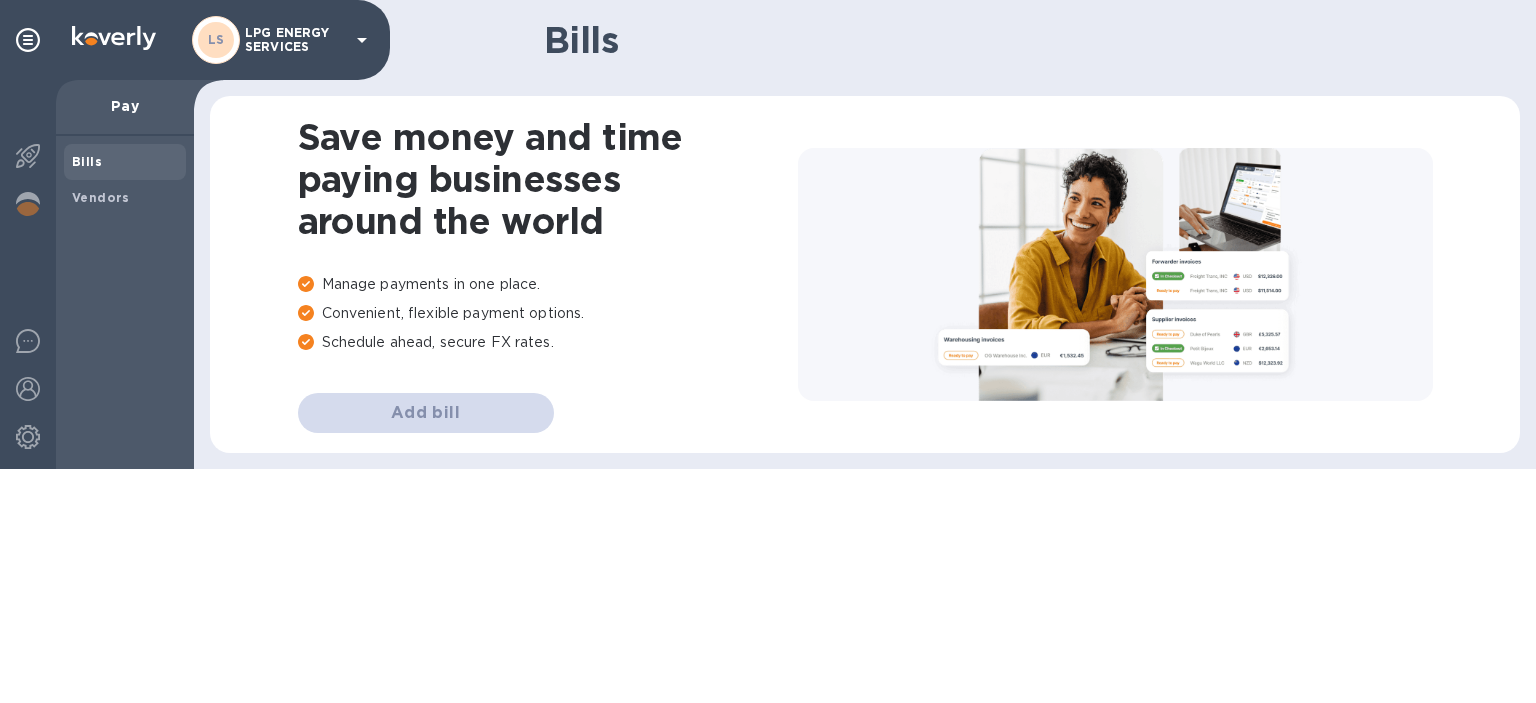 scroll, scrollTop: 0, scrollLeft: 0, axis: both 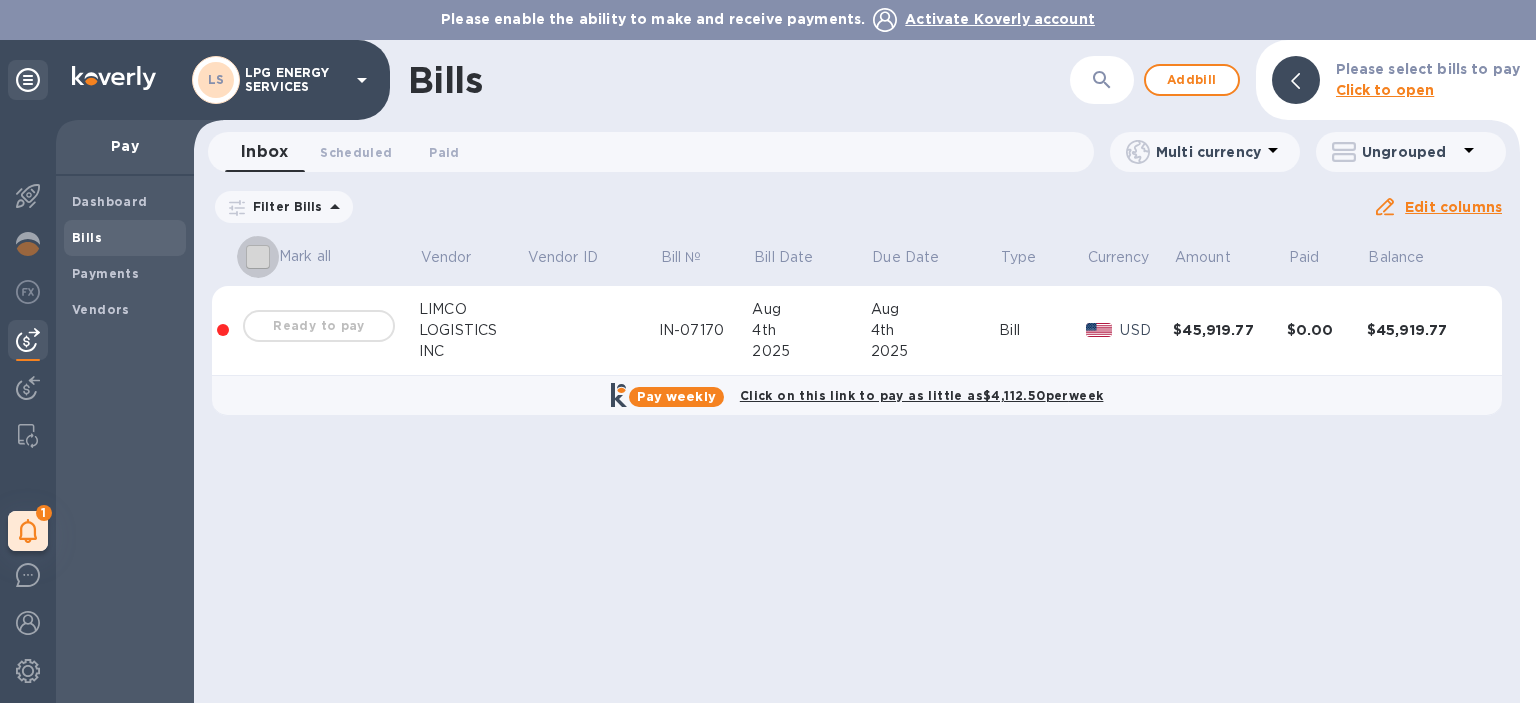 click on "Mark all" at bounding box center (258, 257) 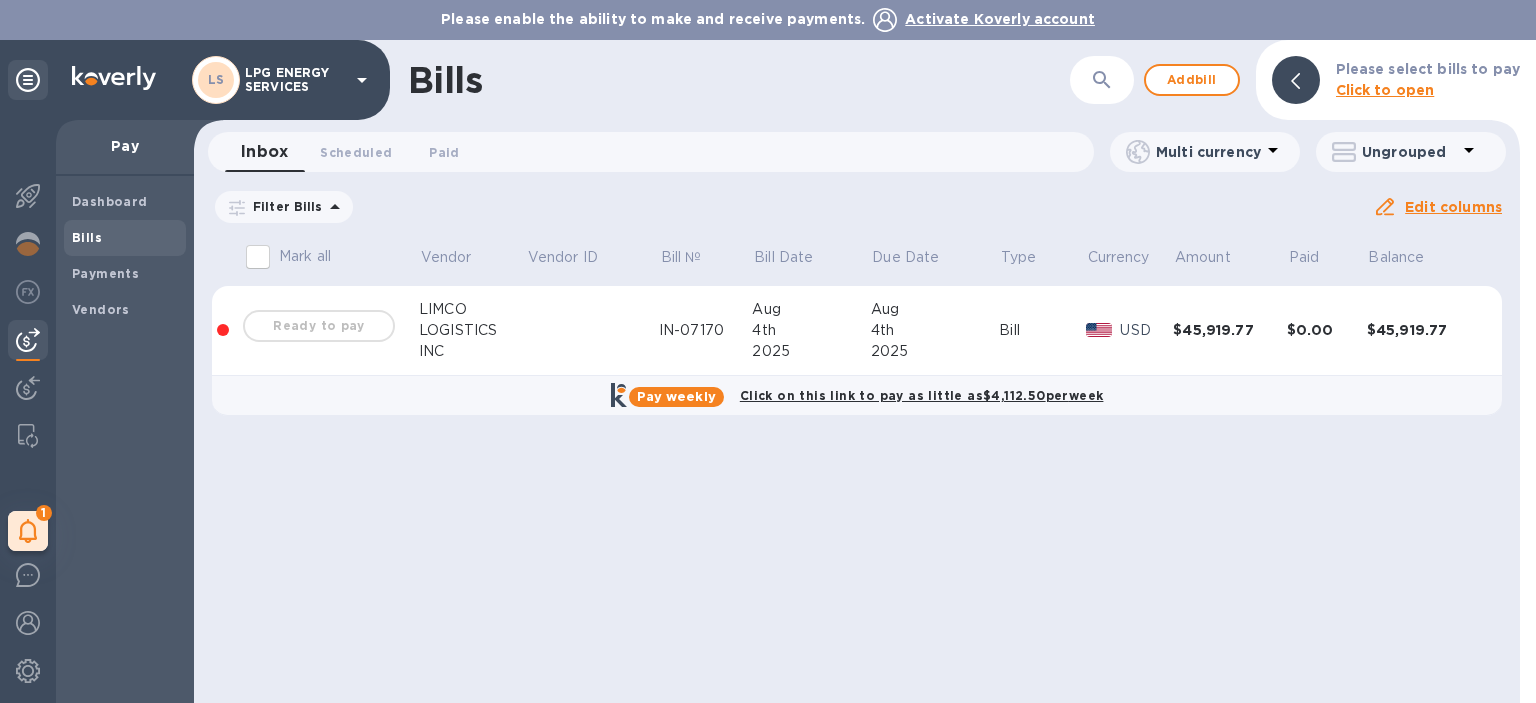 click on "Ready to pay" at bounding box center (319, 326) 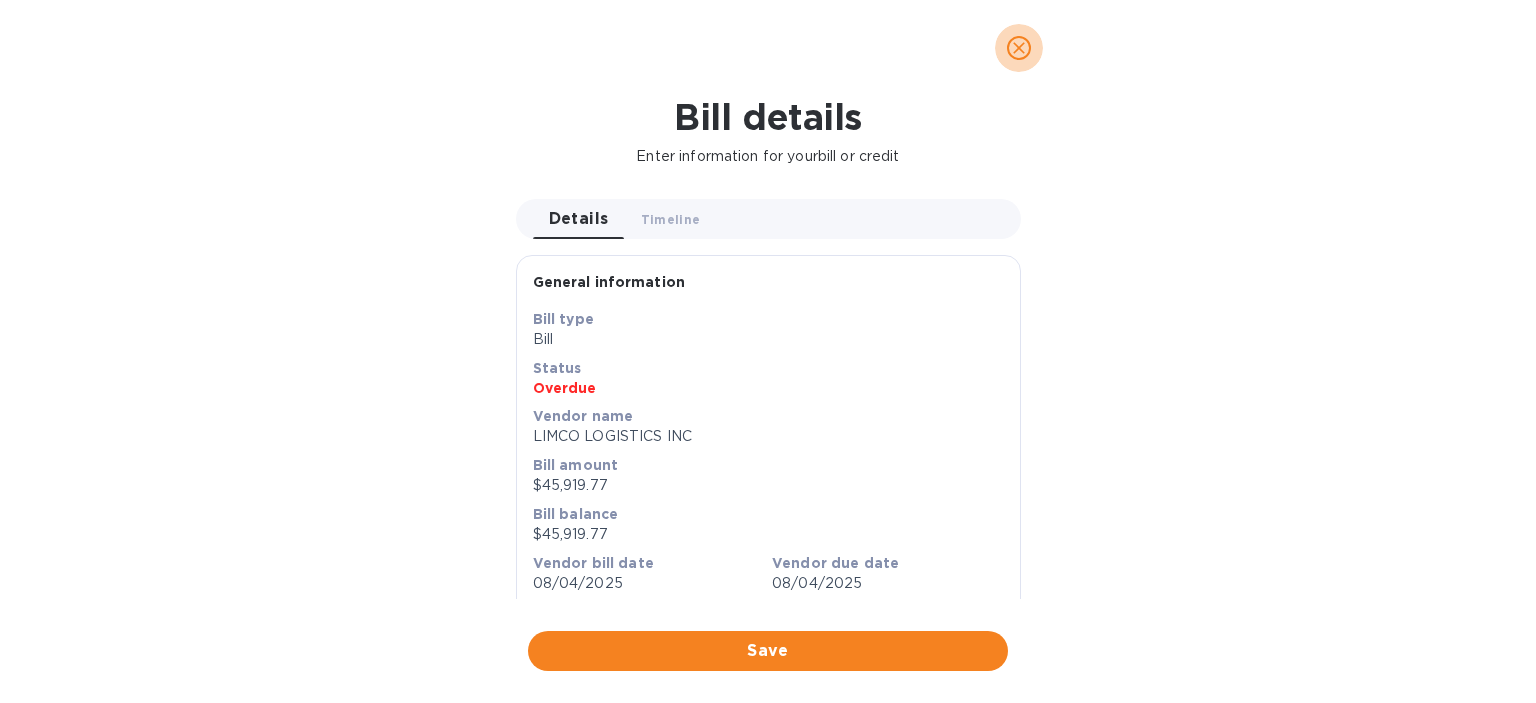 click 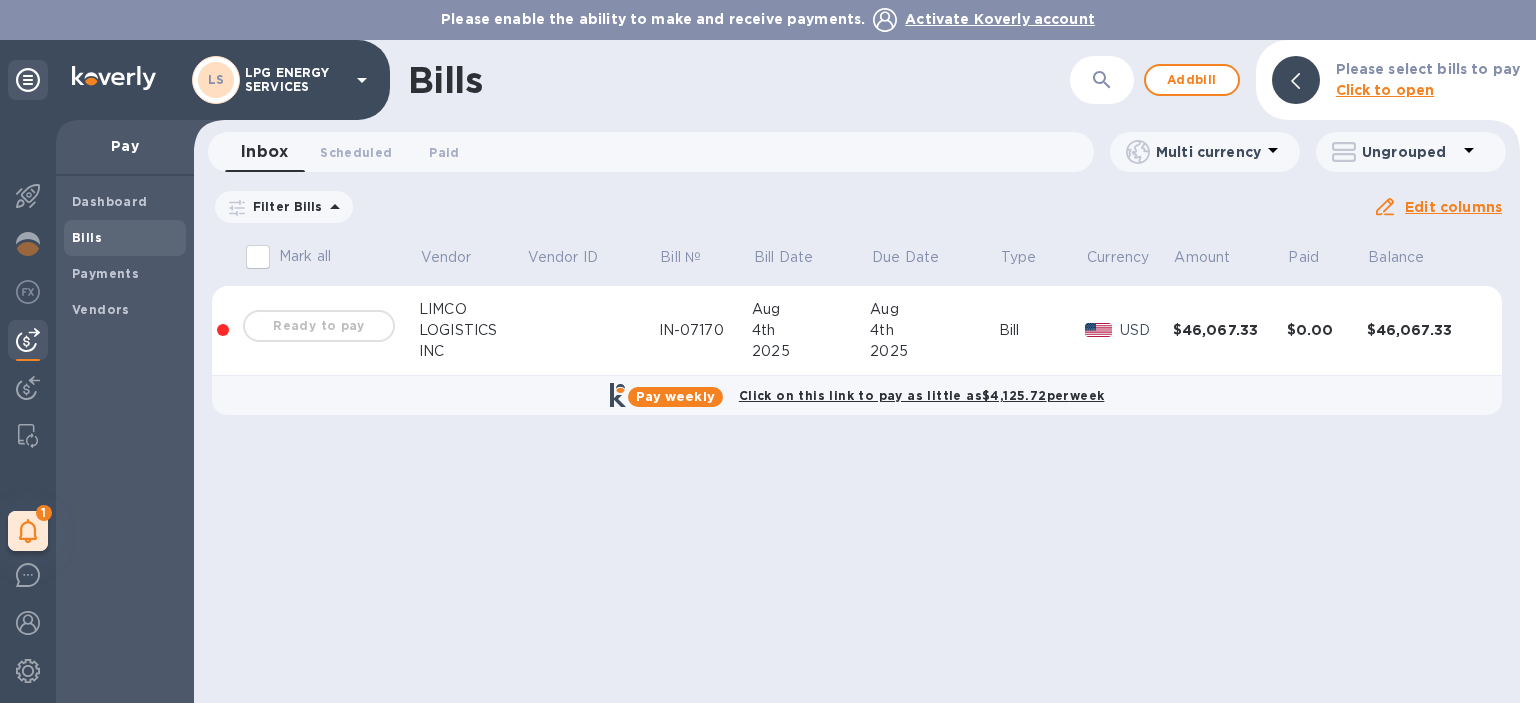 click on "LOGISTICS" at bounding box center [472, 330] 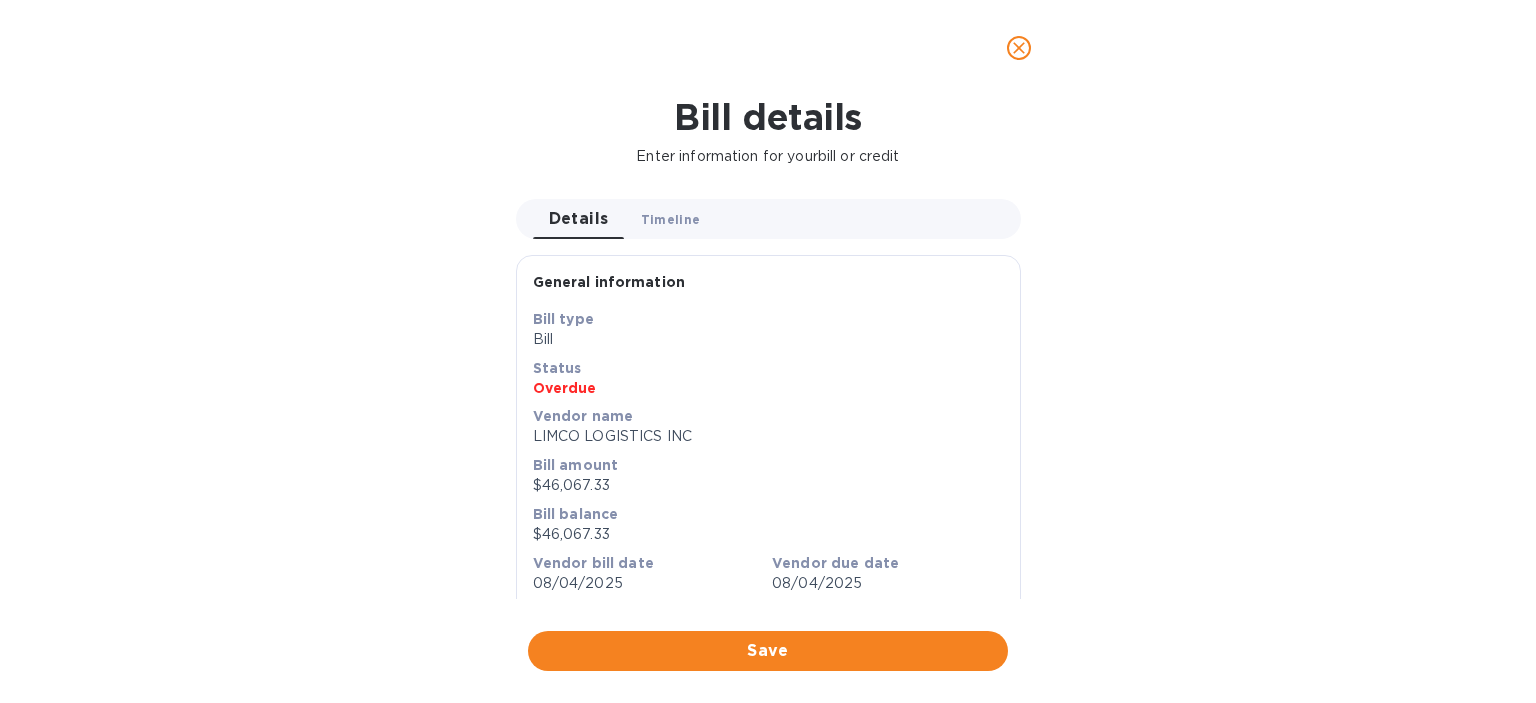 click on "Timeline 0" at bounding box center [671, 219] 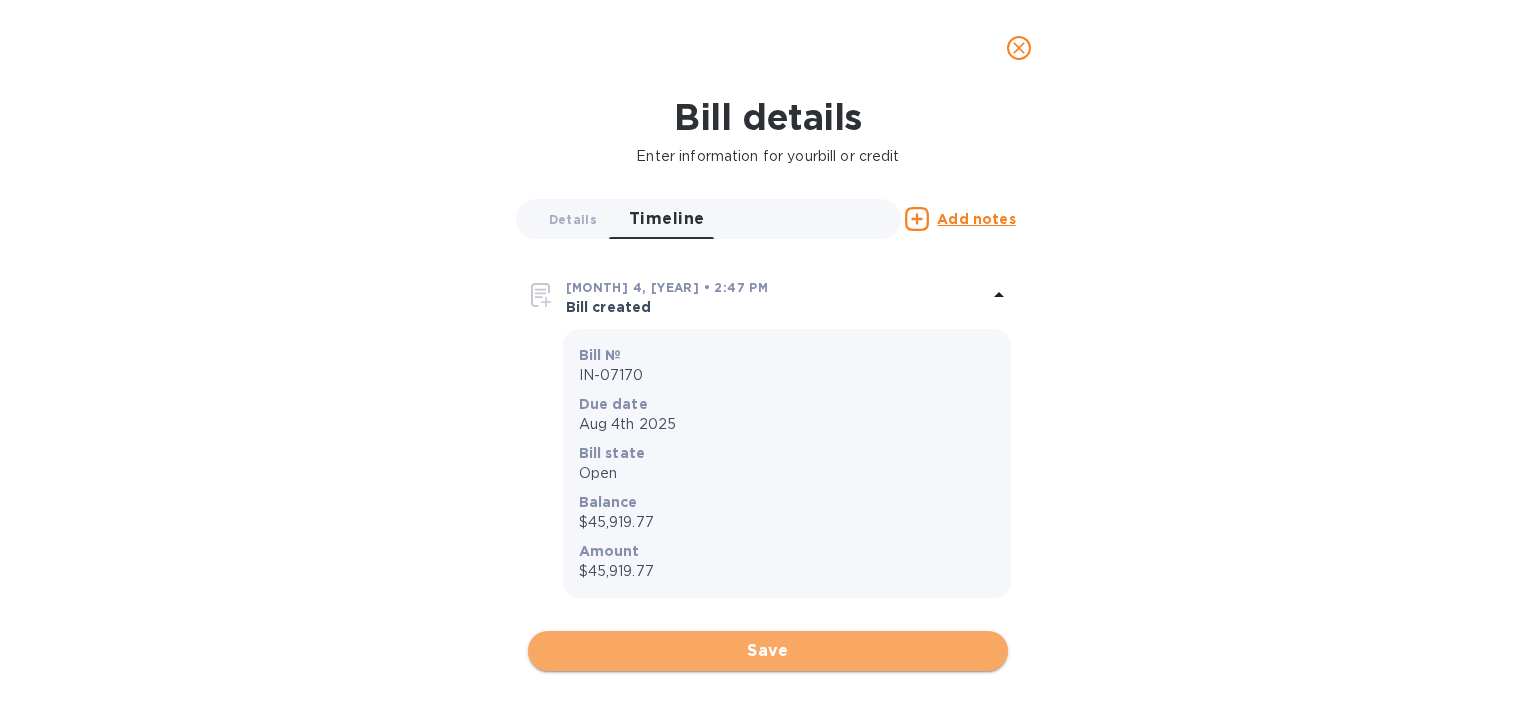 click on "Save" at bounding box center (768, 651) 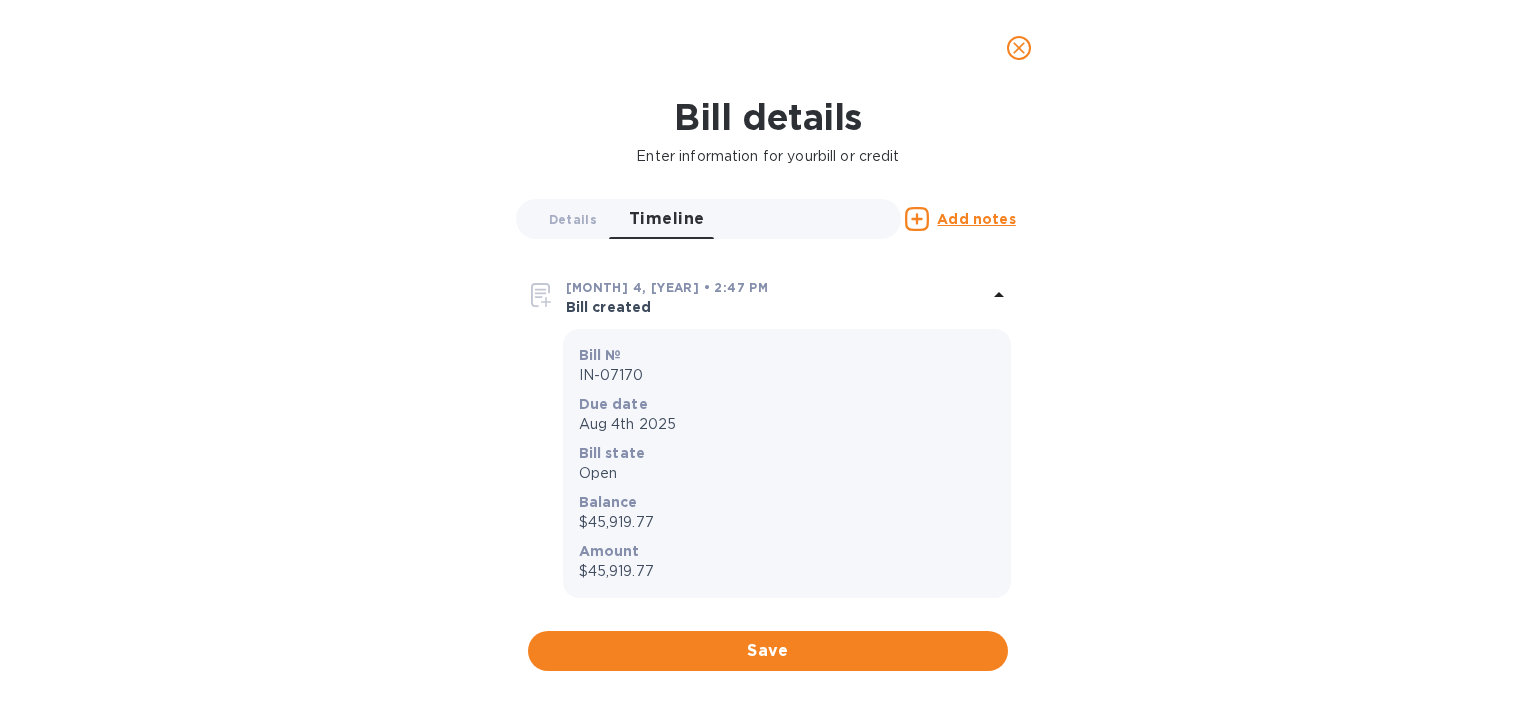 click 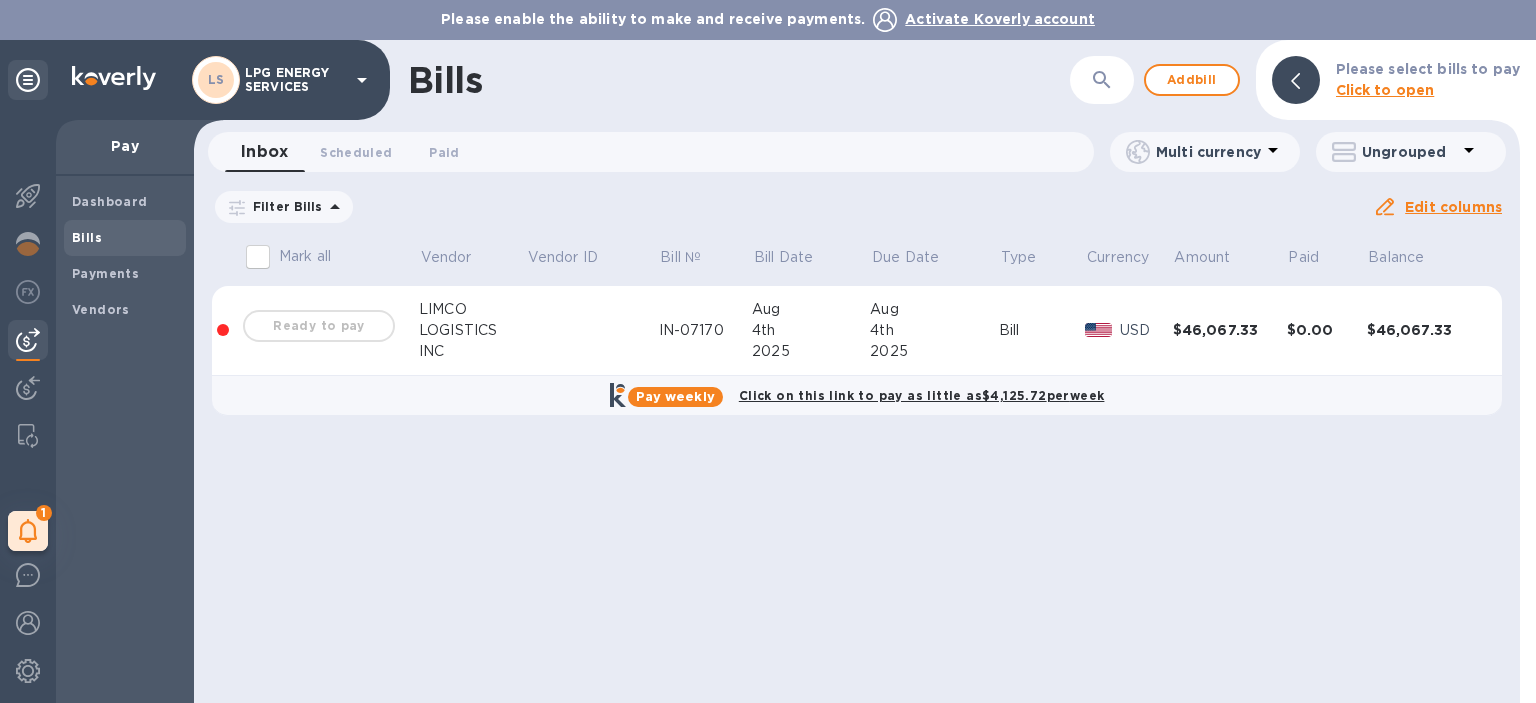 click on "Activate Koverly account" at bounding box center (1000, 19) 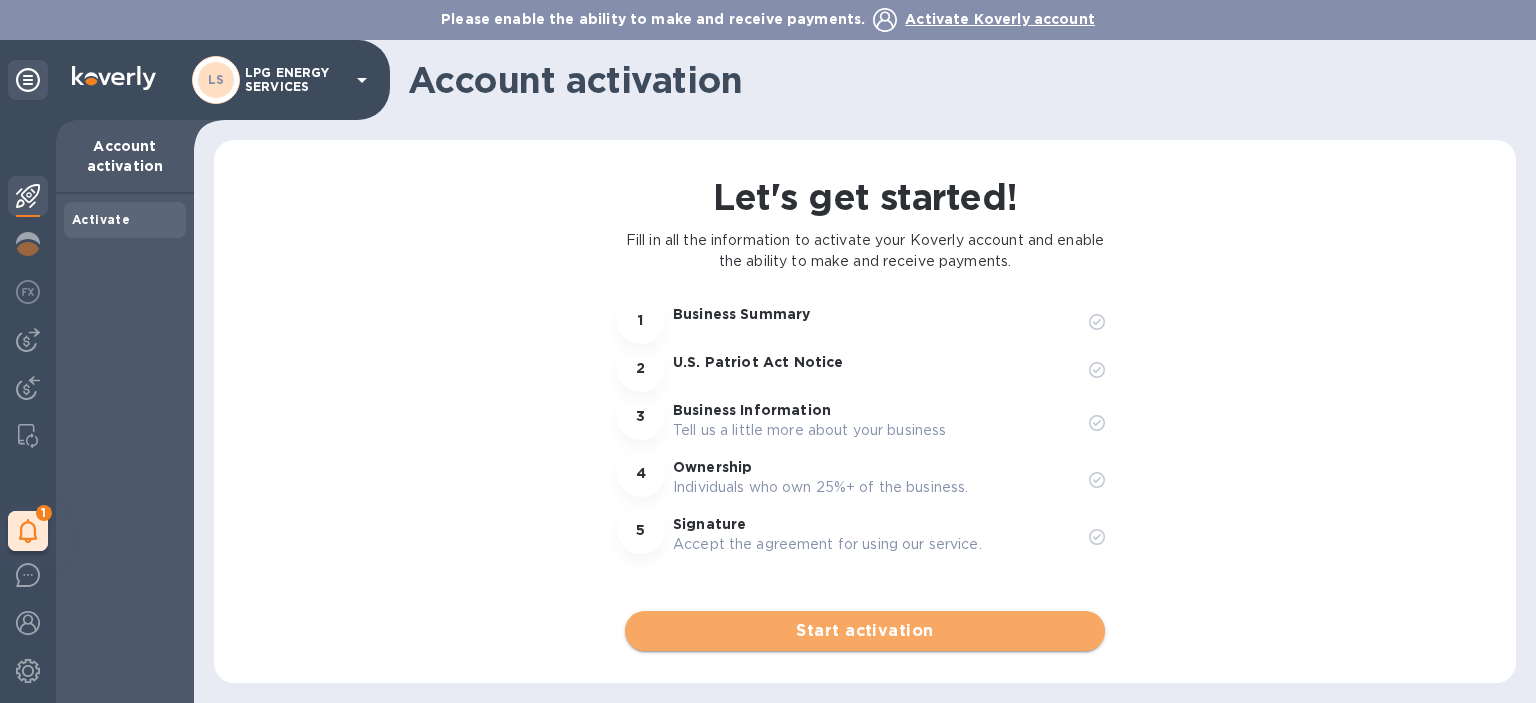 click on "Start activation" at bounding box center (865, 631) 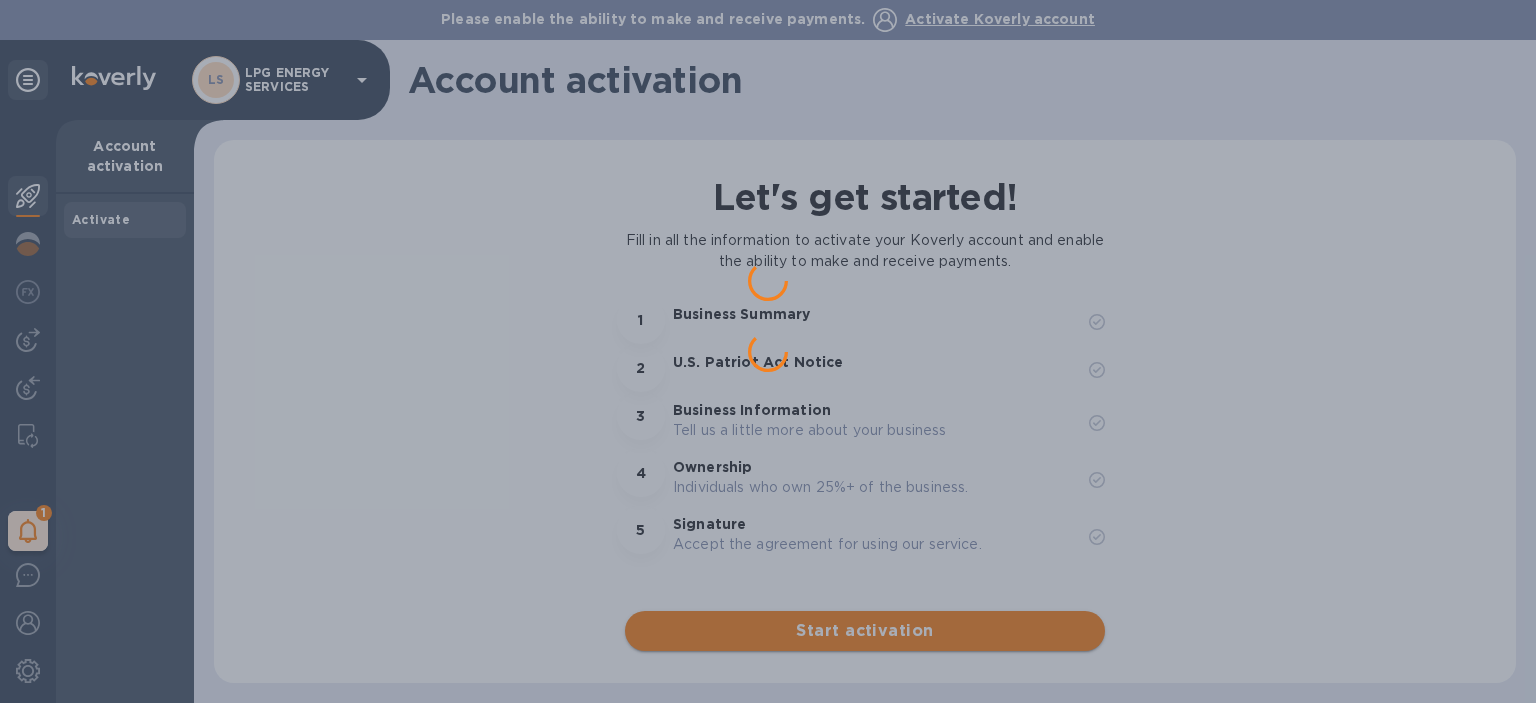 scroll, scrollTop: 0, scrollLeft: 0, axis: both 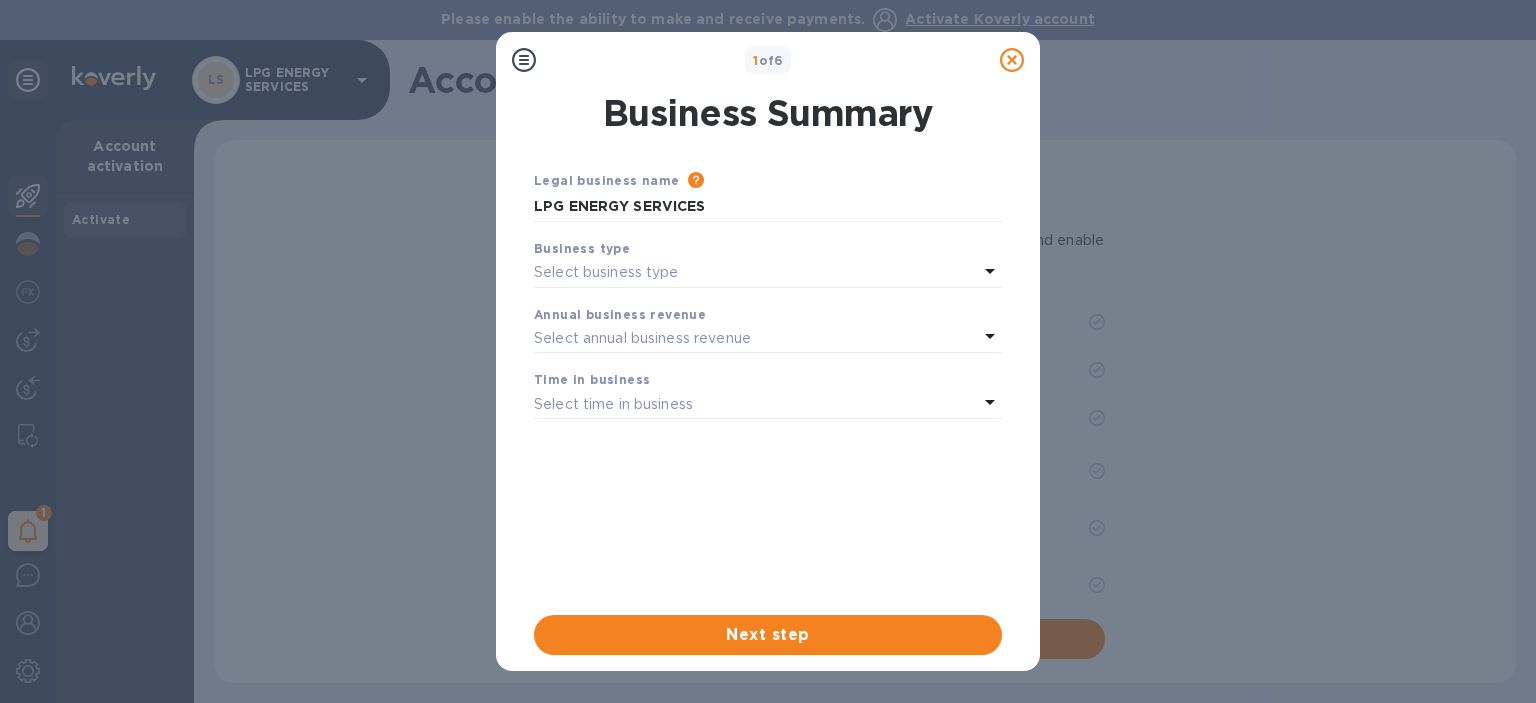 click on "Select business type" at bounding box center [606, 272] 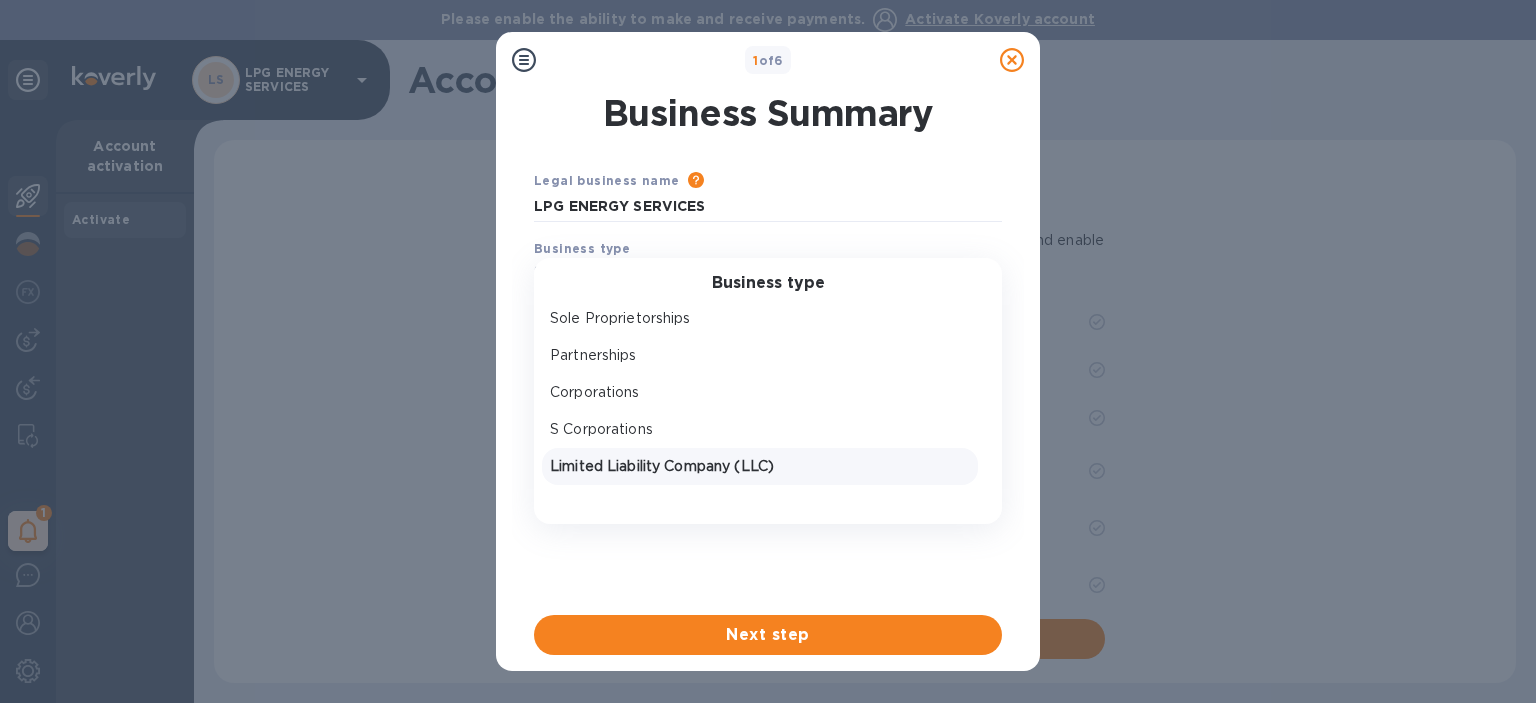 click on "Limited Liability Company (LLC)" at bounding box center (760, 466) 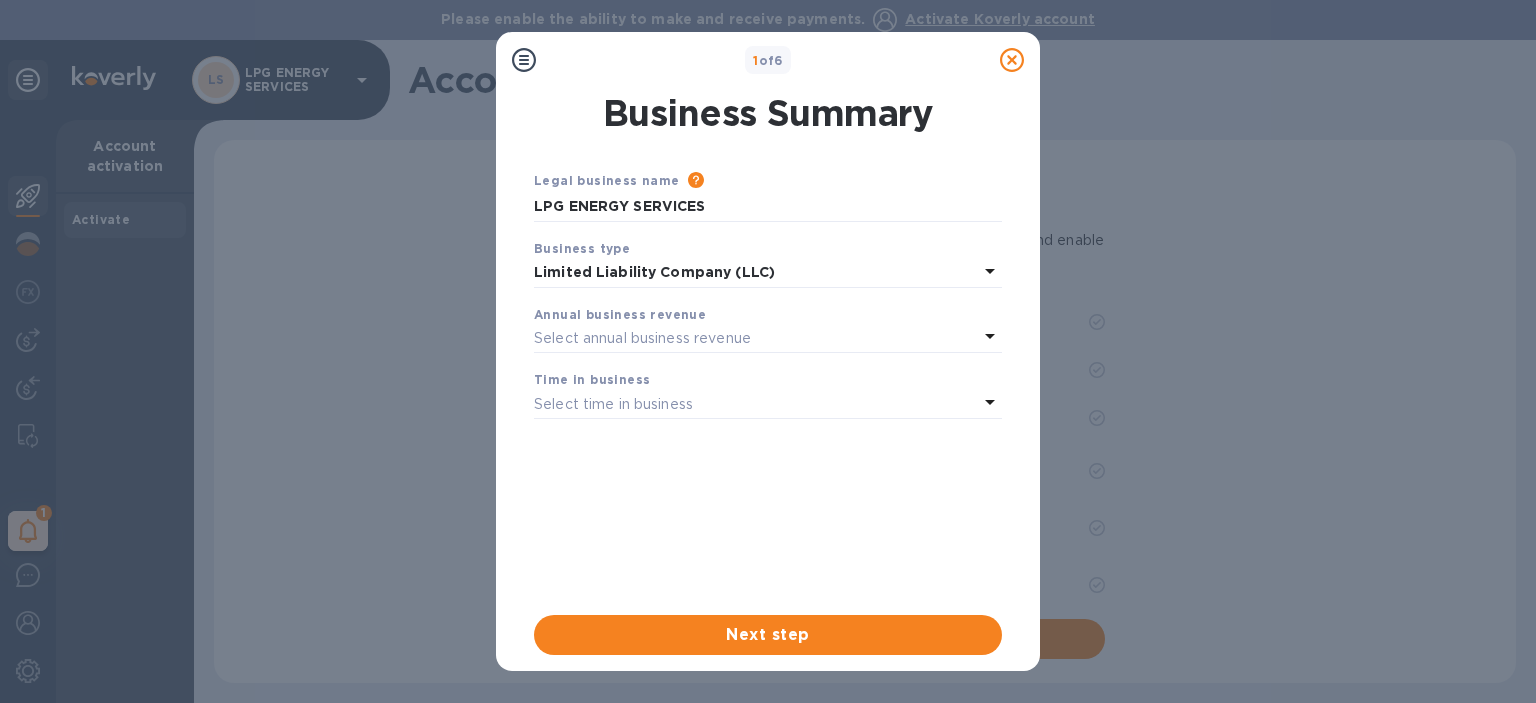 click on "Select annual business revenue" at bounding box center [642, 338] 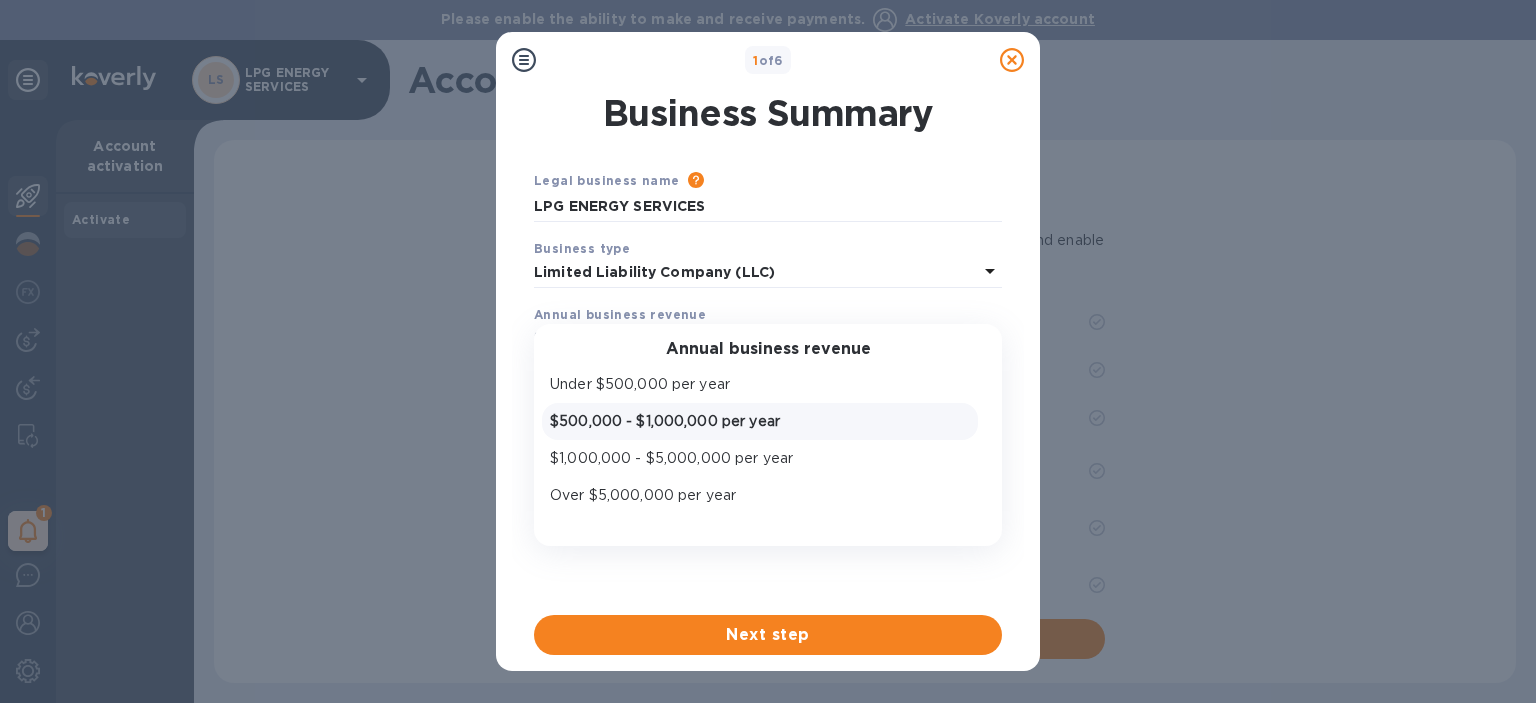 click on "$500,000 - $1,000,000 per year" at bounding box center [760, 421] 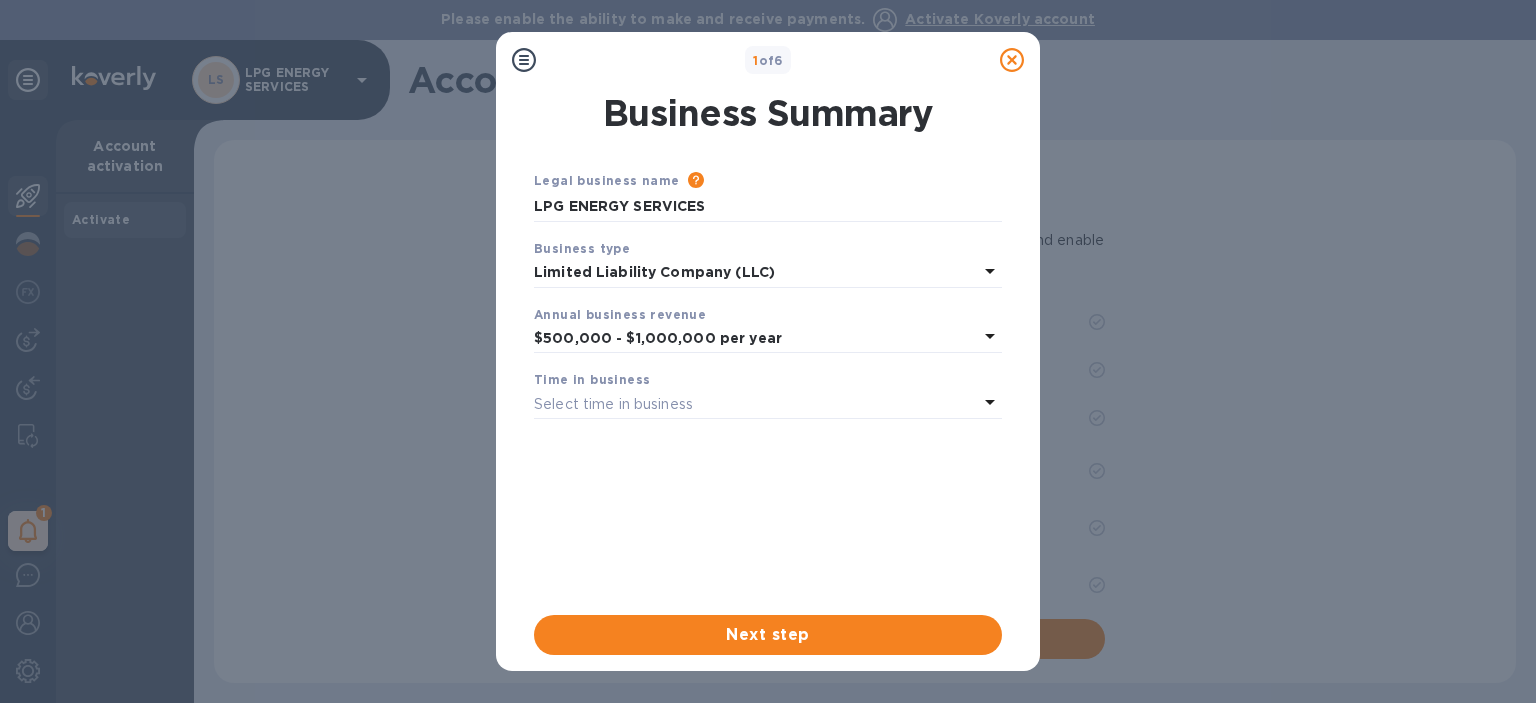 click on "Select time in business" at bounding box center [613, 404] 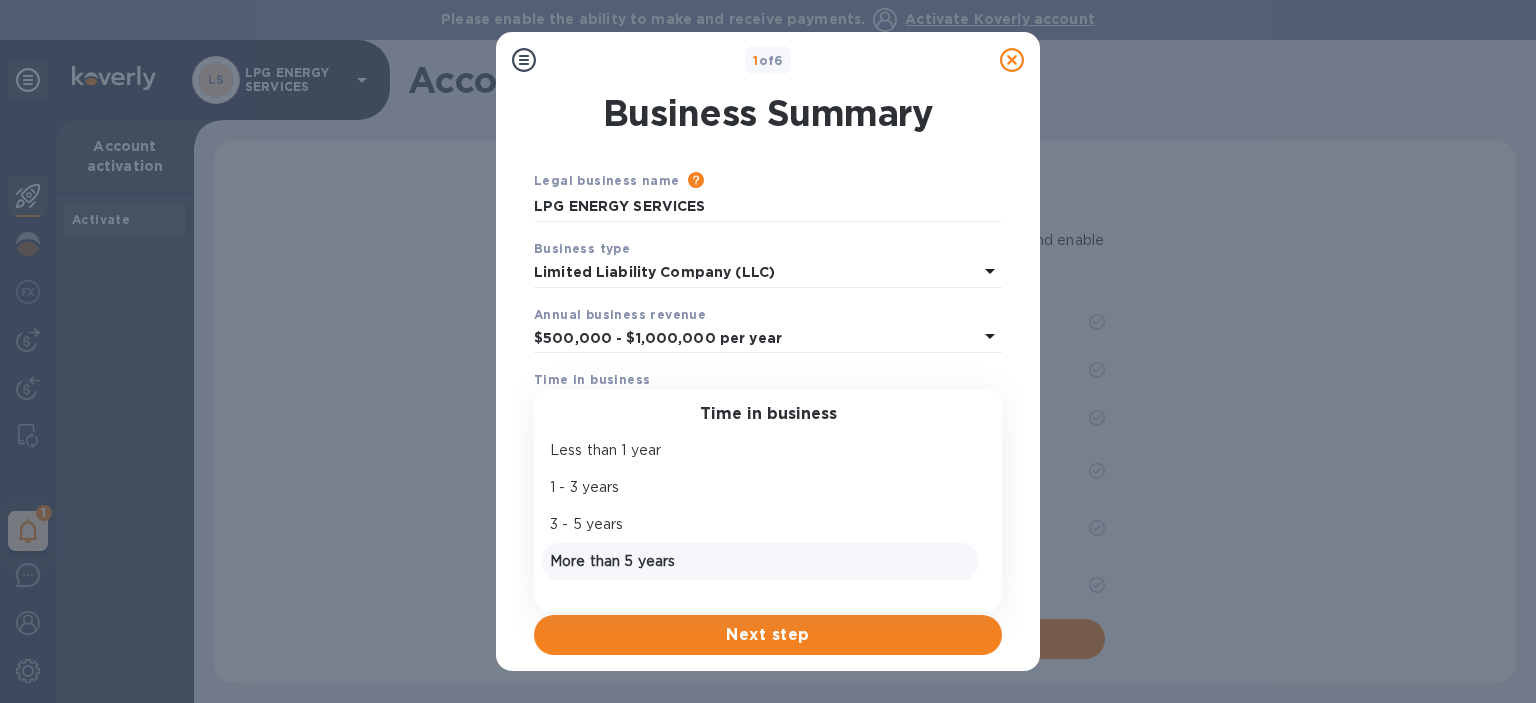 click on "More than 5 years" at bounding box center [760, 561] 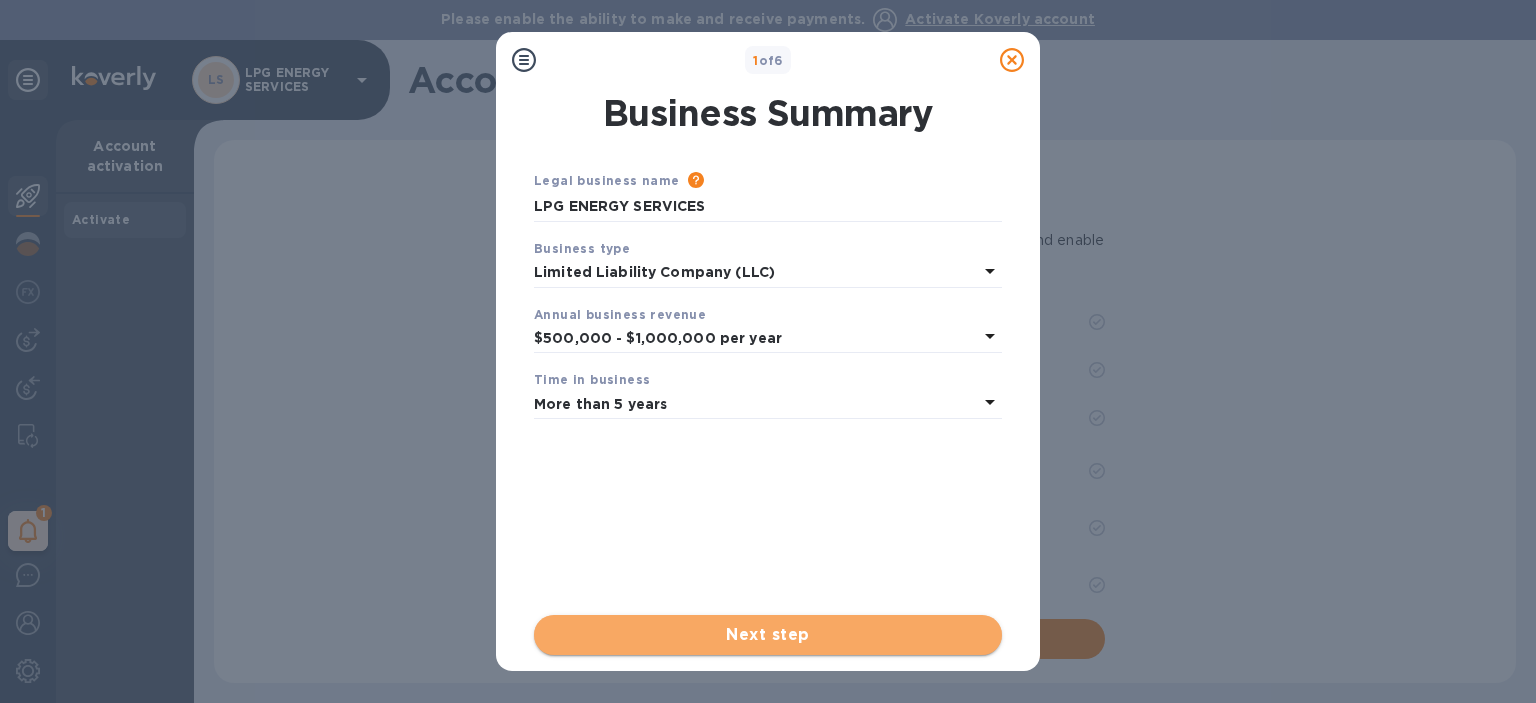 click on "Next step" at bounding box center (768, 635) 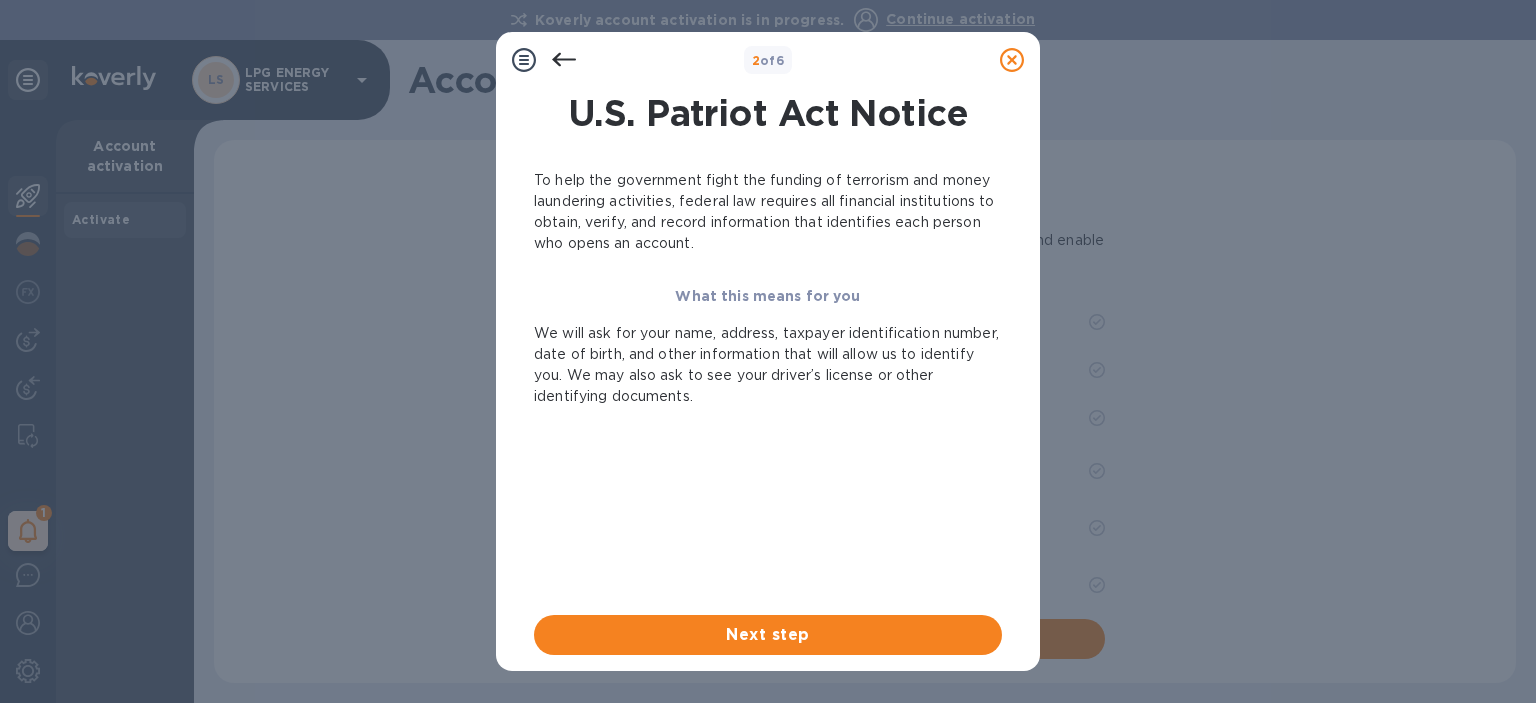 click on "Next step" at bounding box center [768, 635] 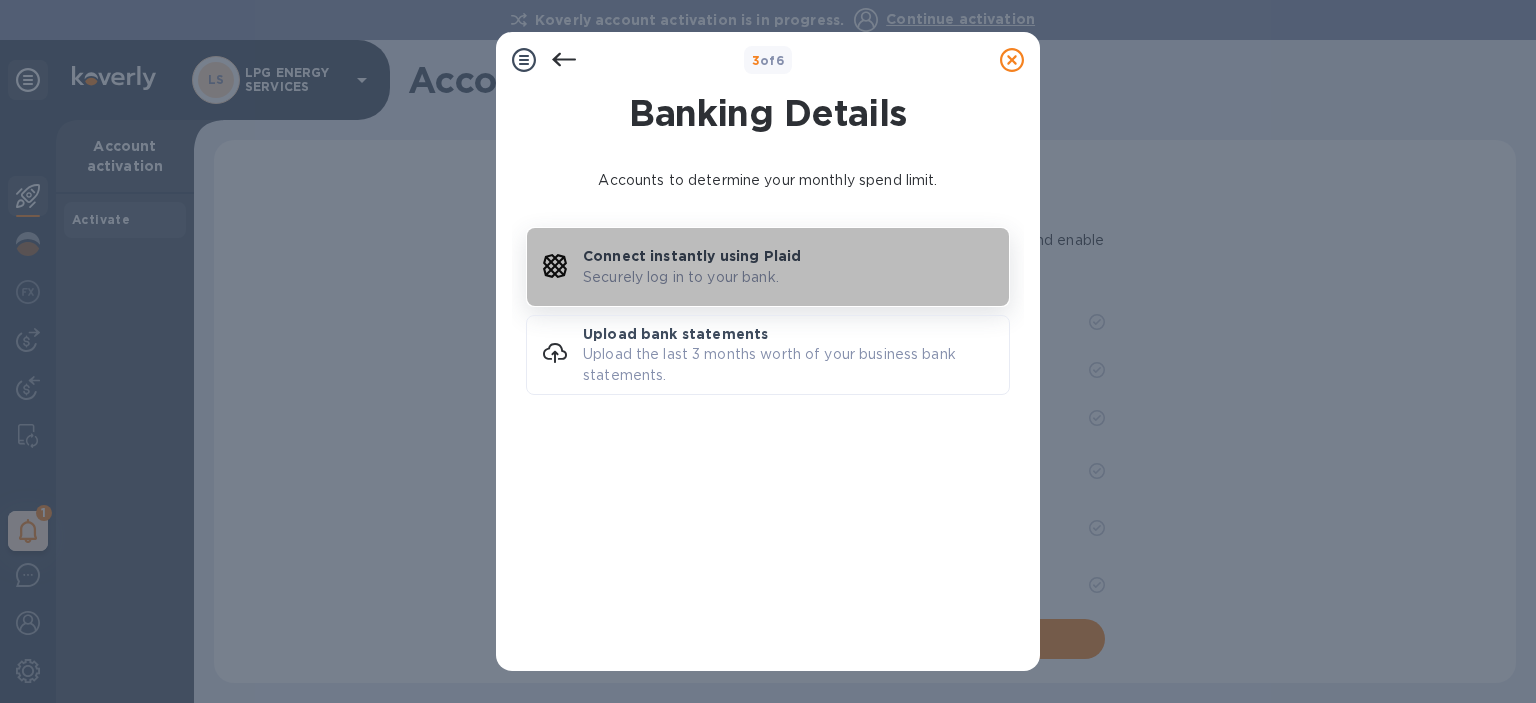 click on "Securely log in to your bank." at bounding box center (681, 277) 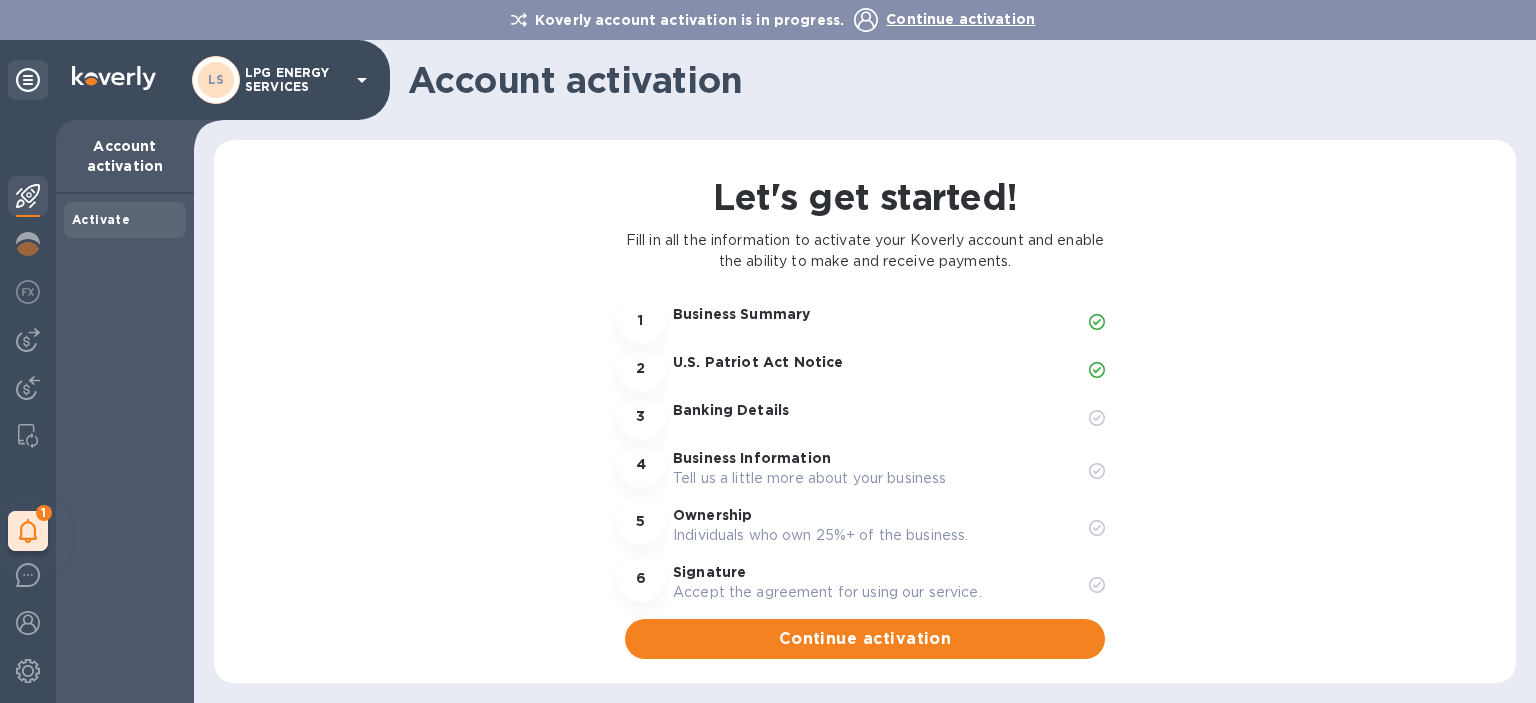 click 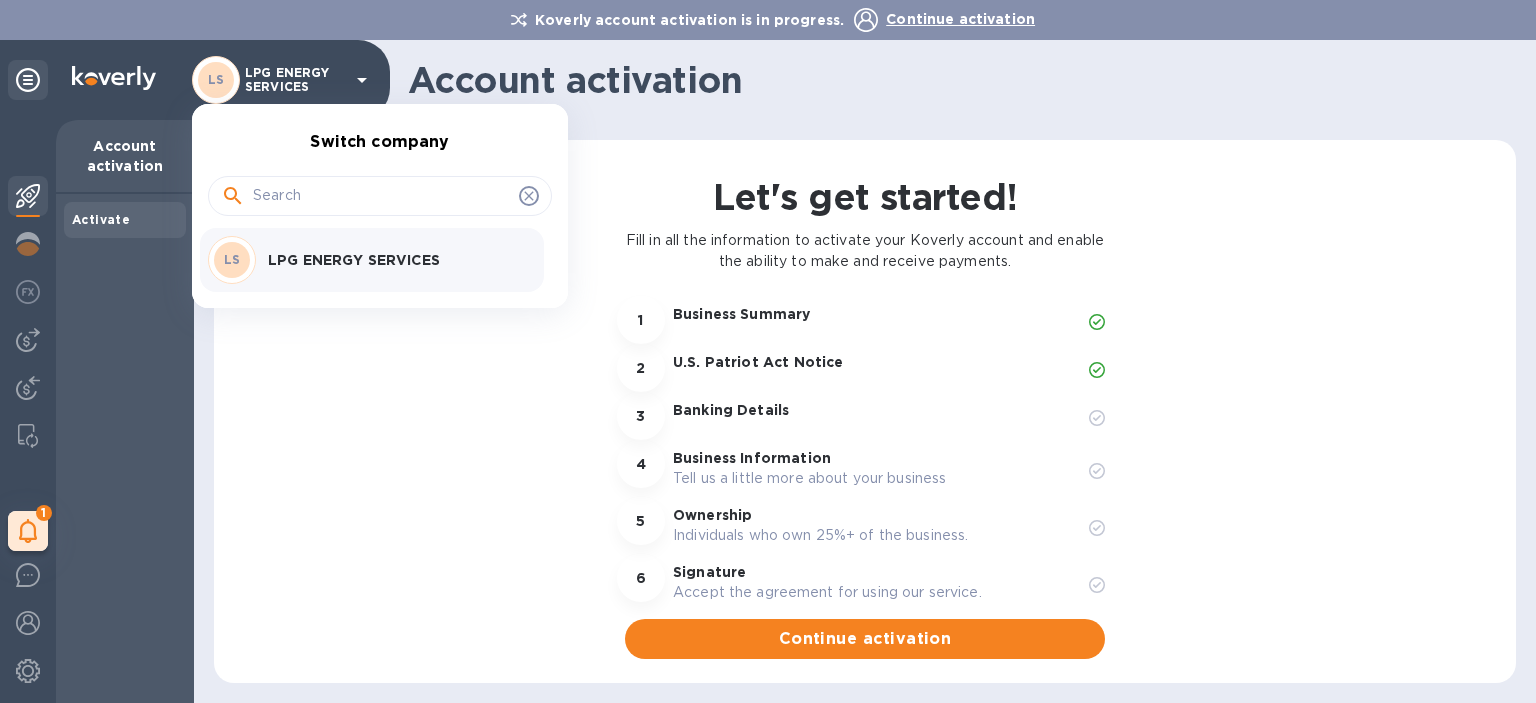 click on "LPG ENERGY SERVICES" at bounding box center [394, 260] 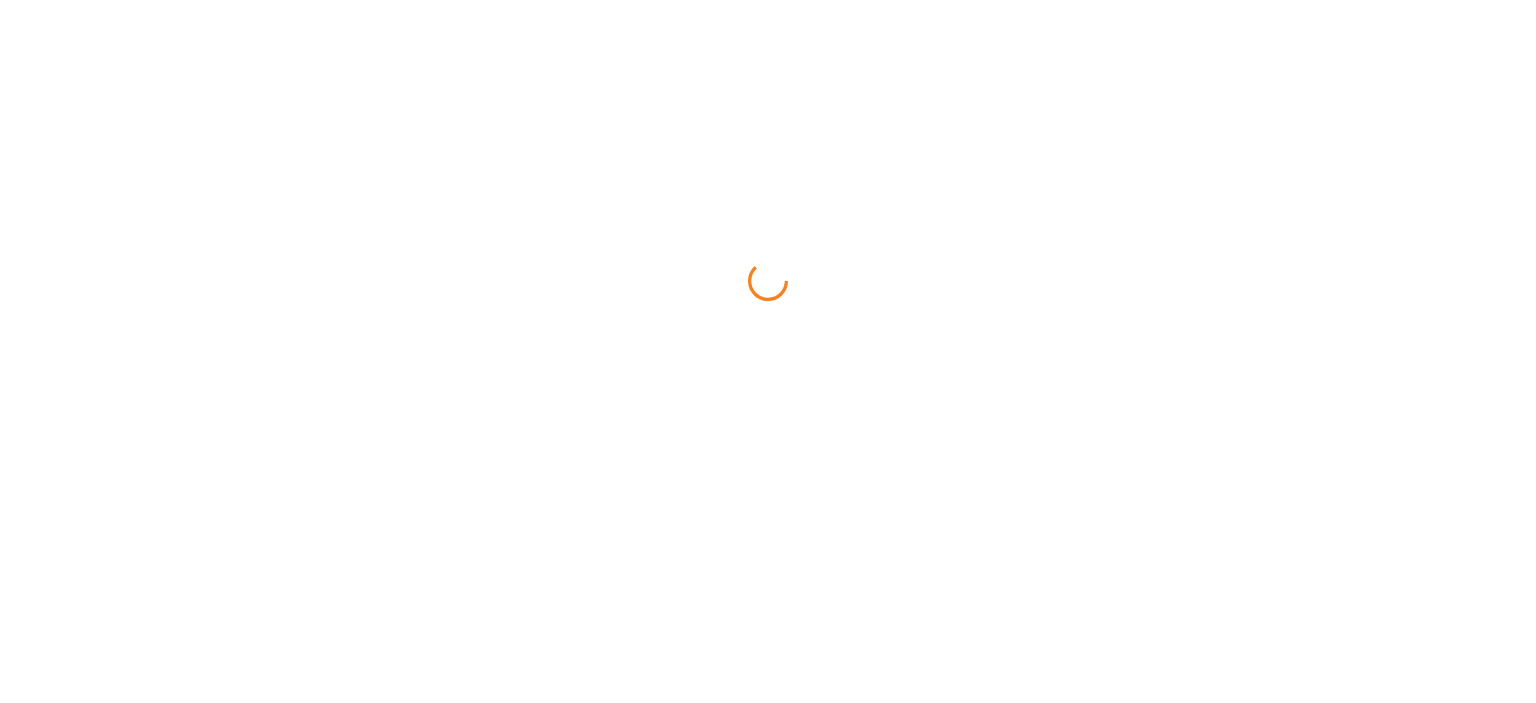 scroll, scrollTop: 0, scrollLeft: 0, axis: both 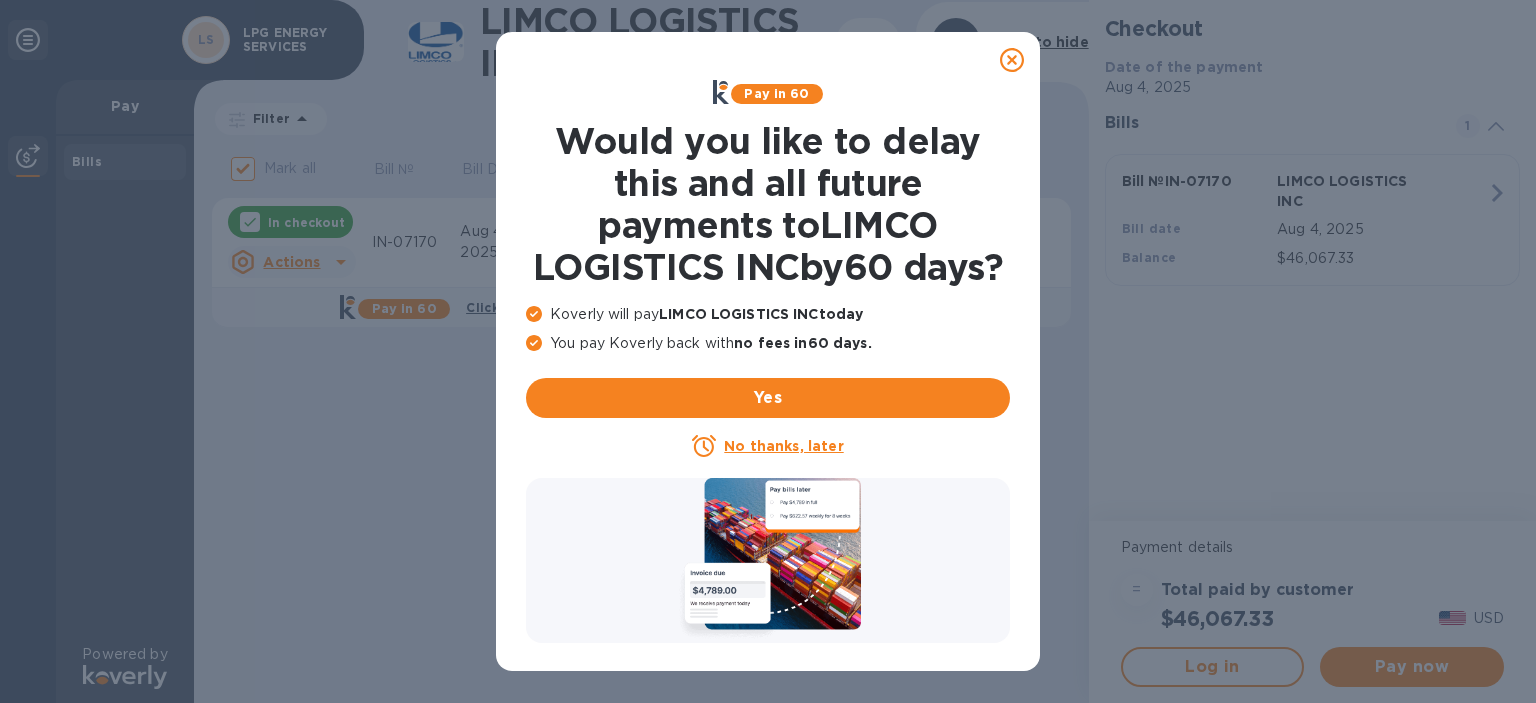 click on "No thanks, later" at bounding box center (783, 446) 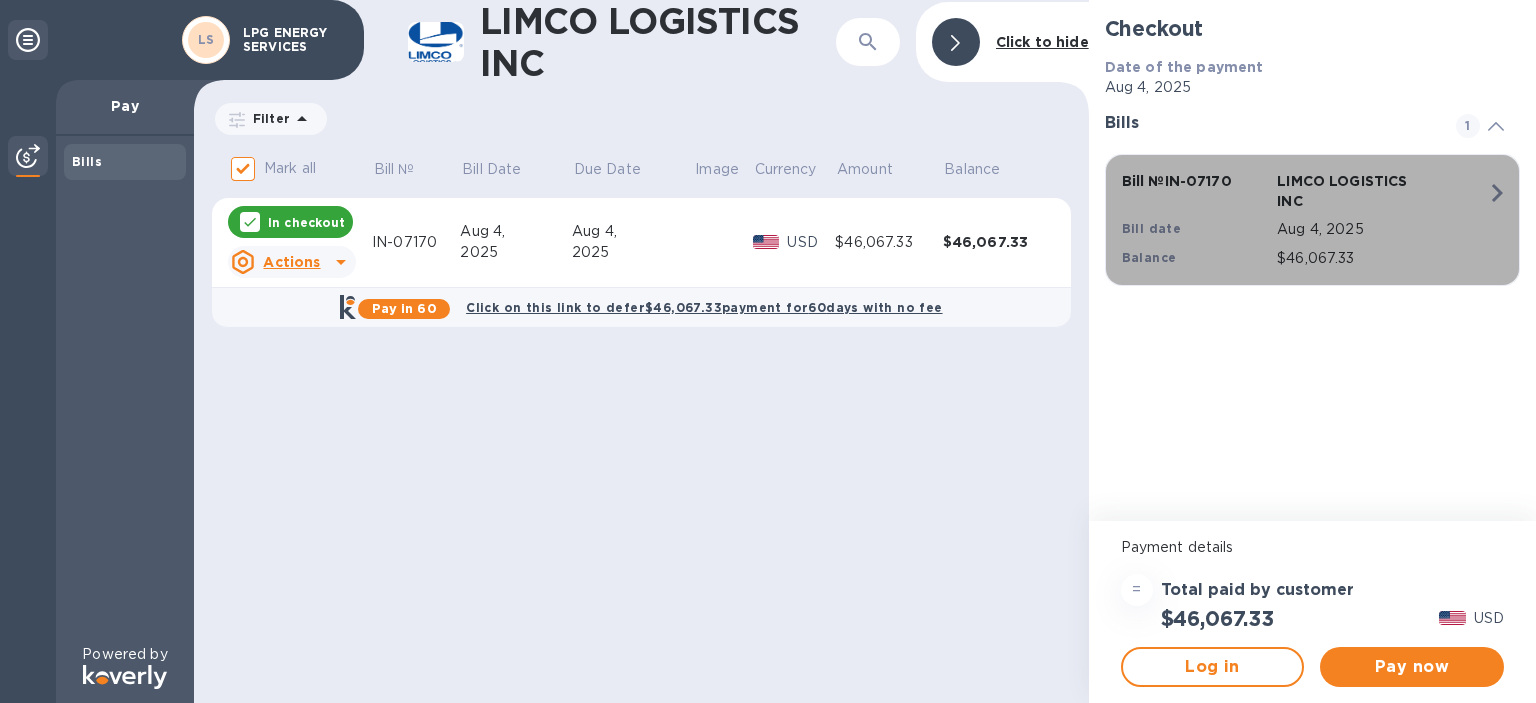 click 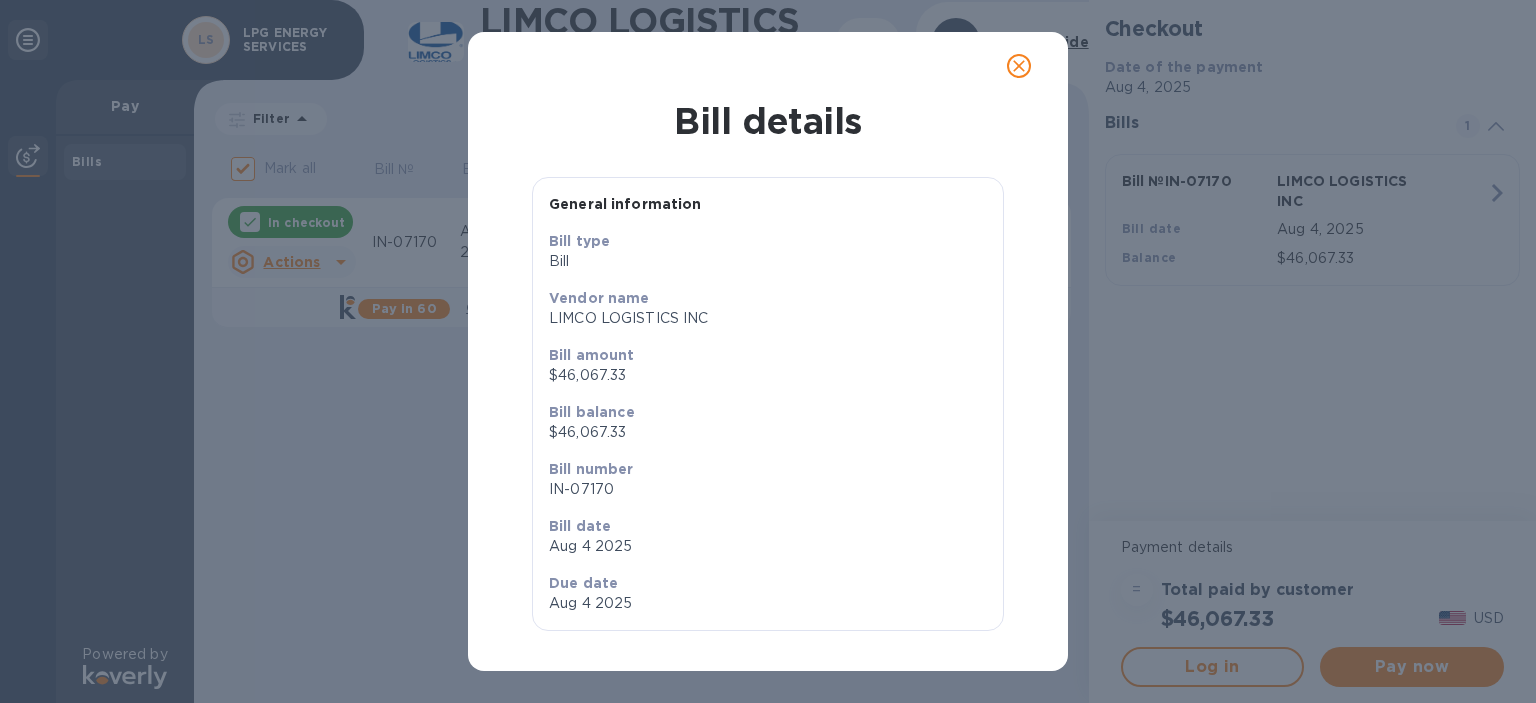 scroll, scrollTop: 0, scrollLeft: 0, axis: both 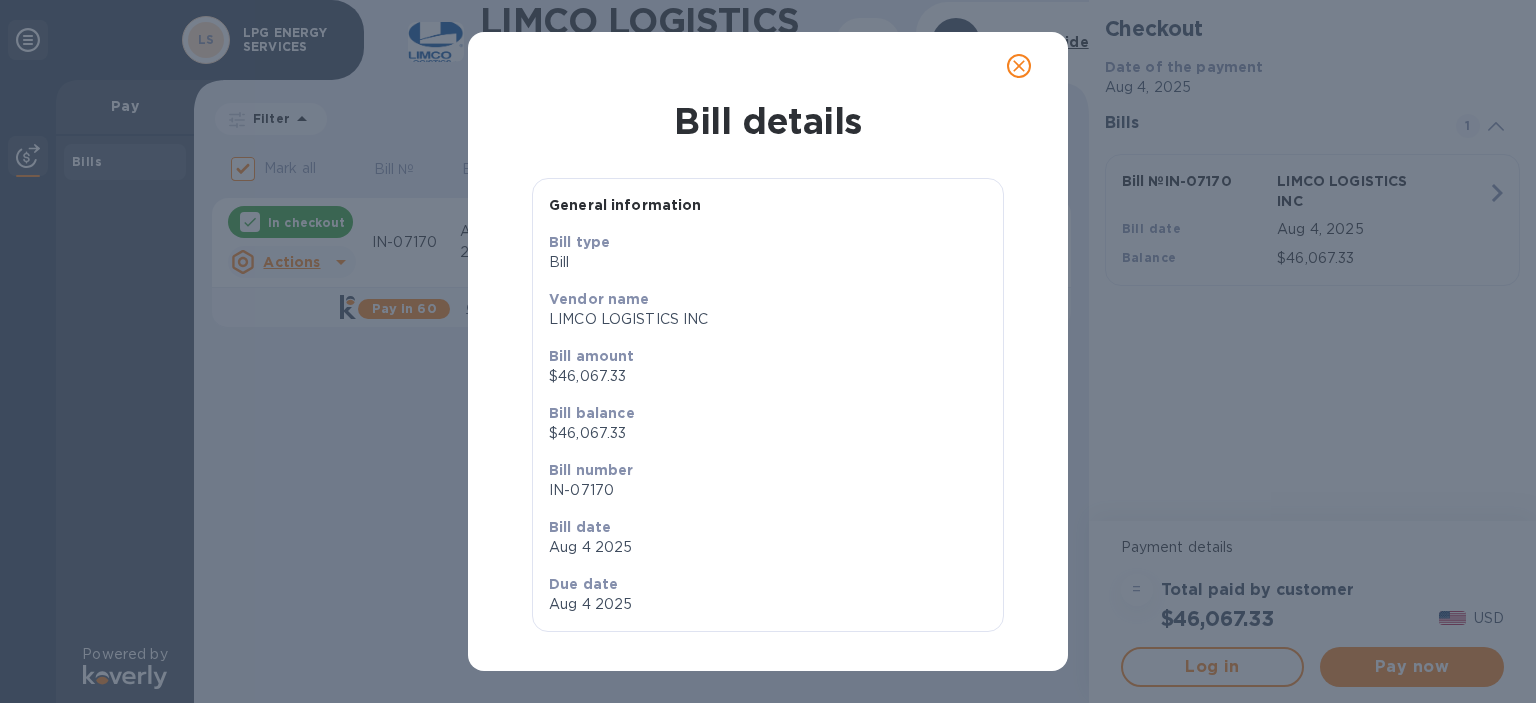 click 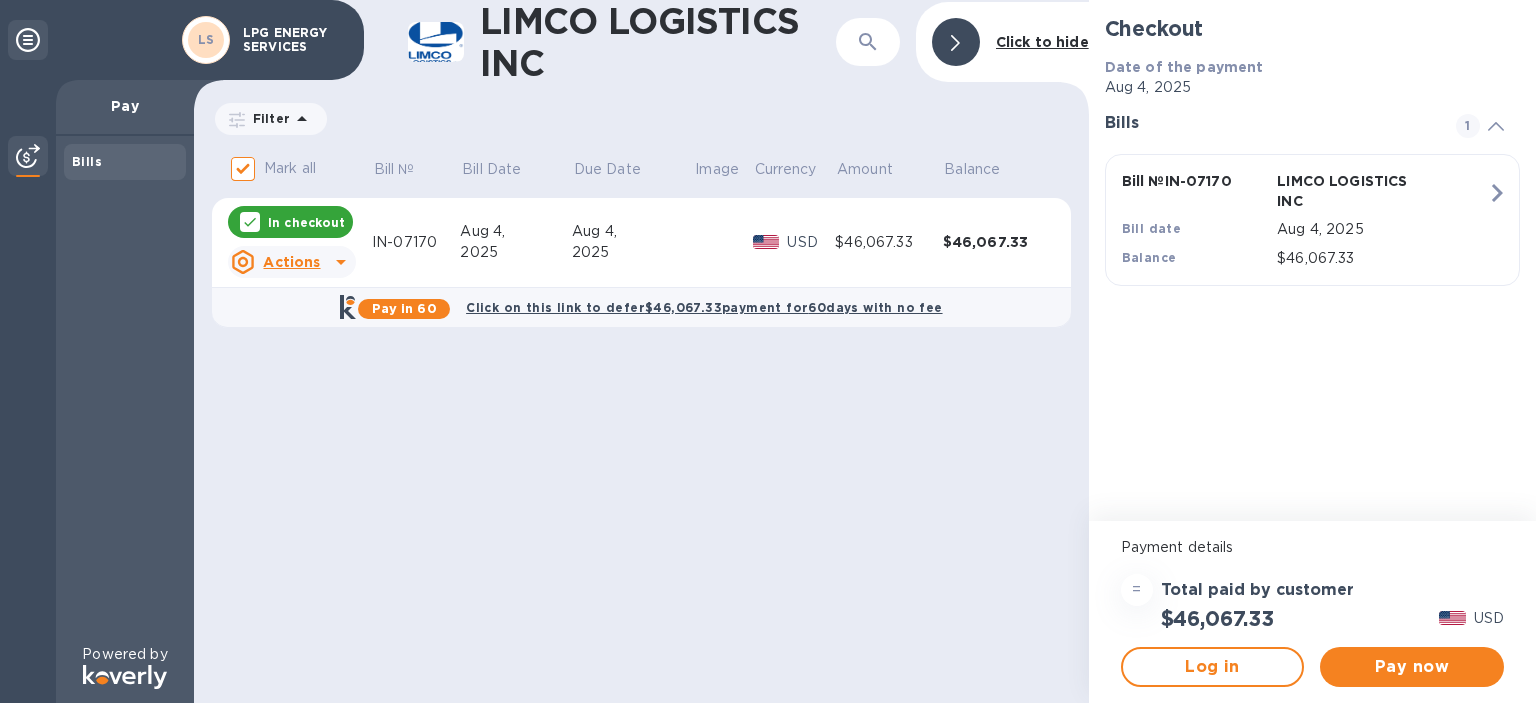 click 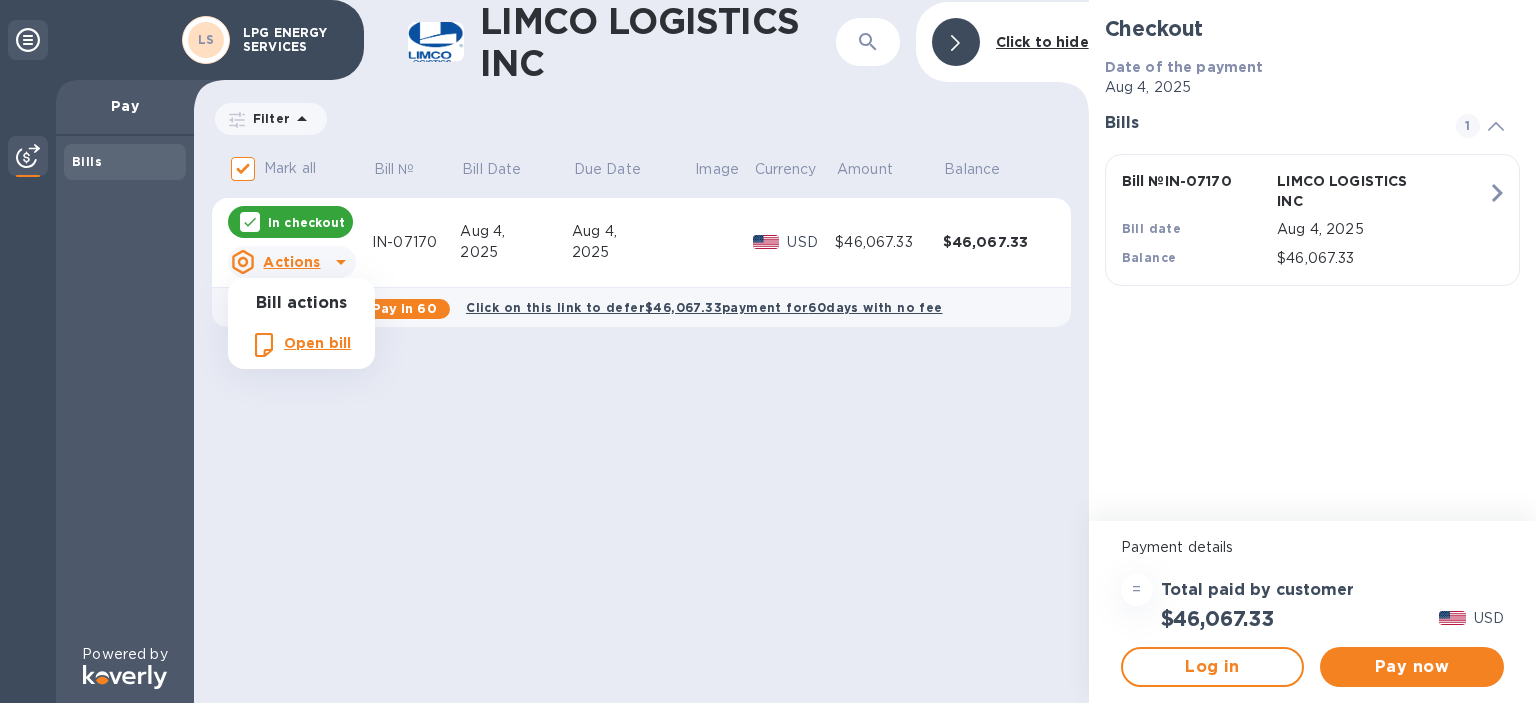 click at bounding box center (768, 351) 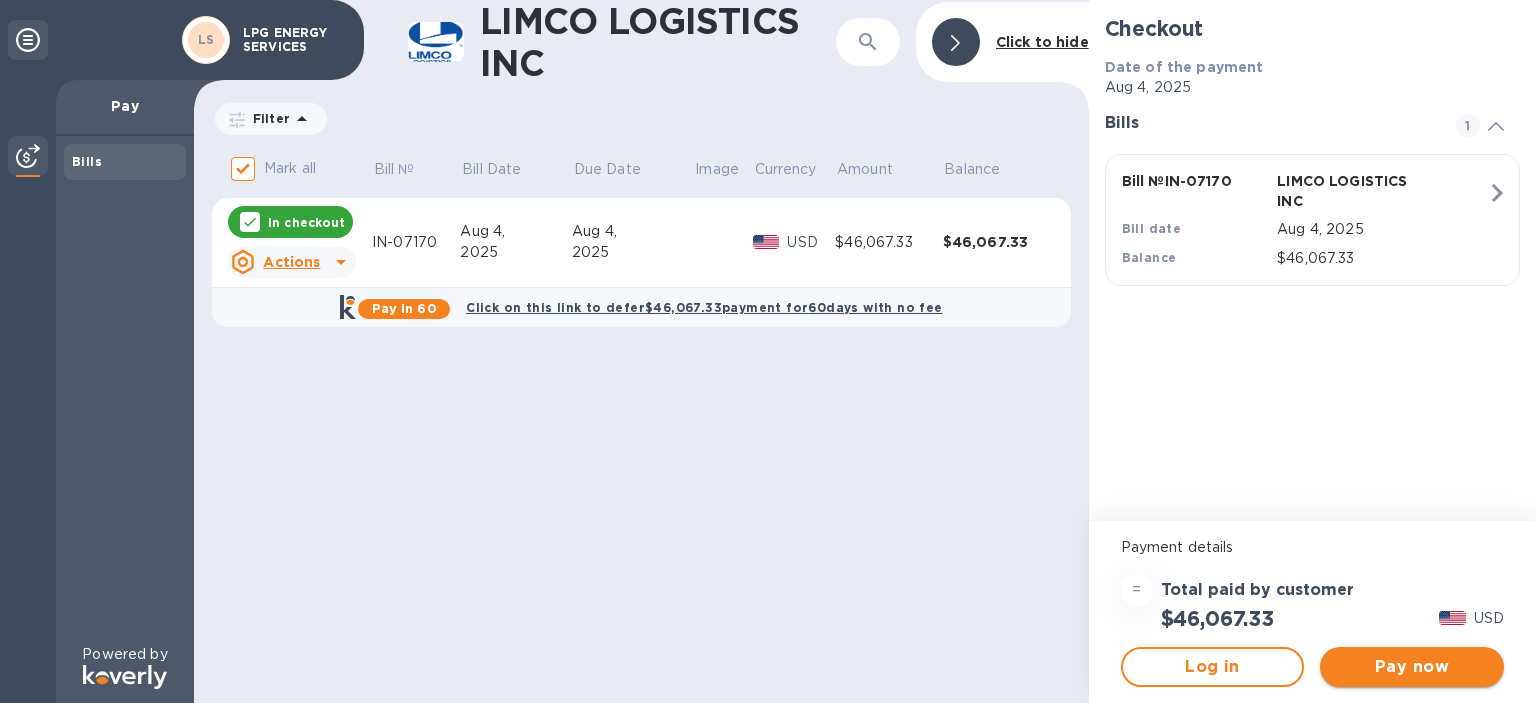 click on "Pay now" at bounding box center [1412, 667] 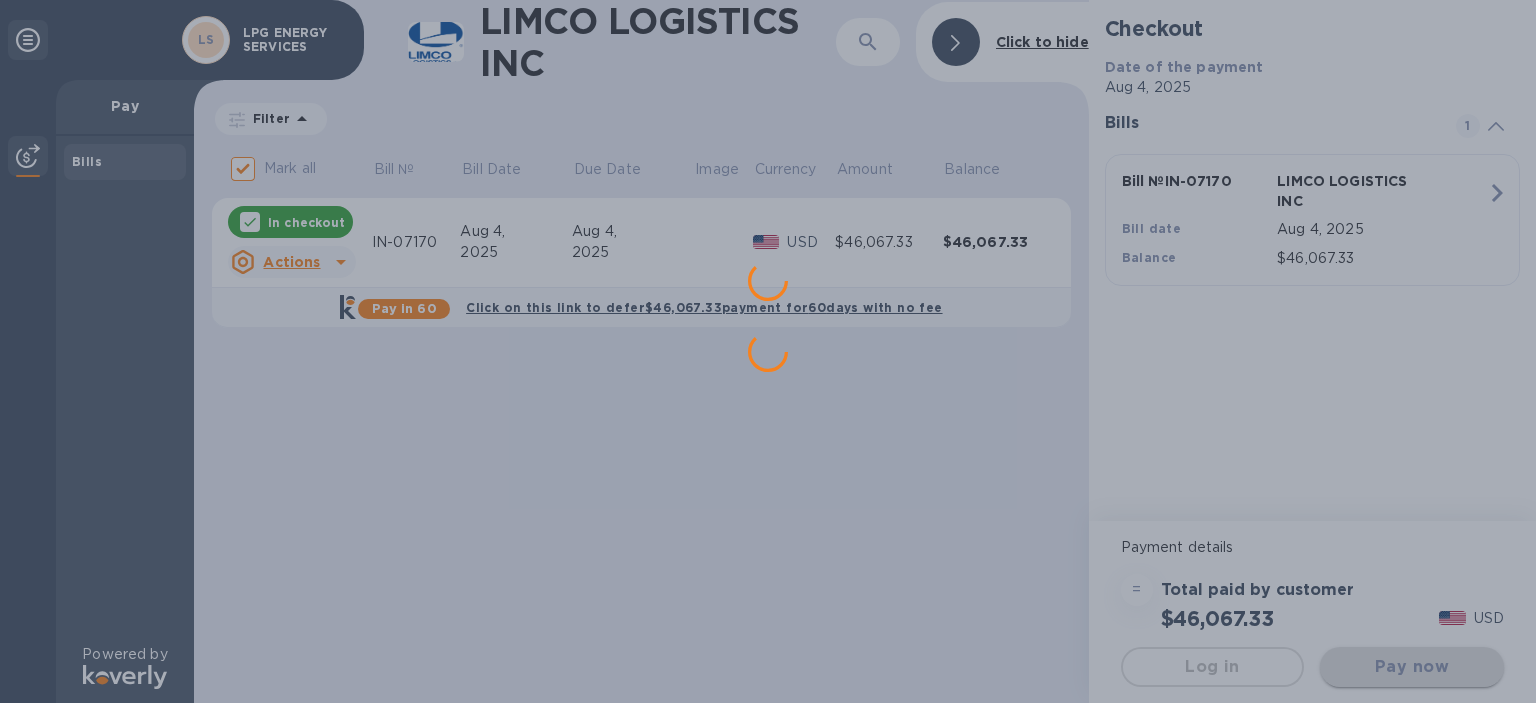scroll, scrollTop: 0, scrollLeft: 0, axis: both 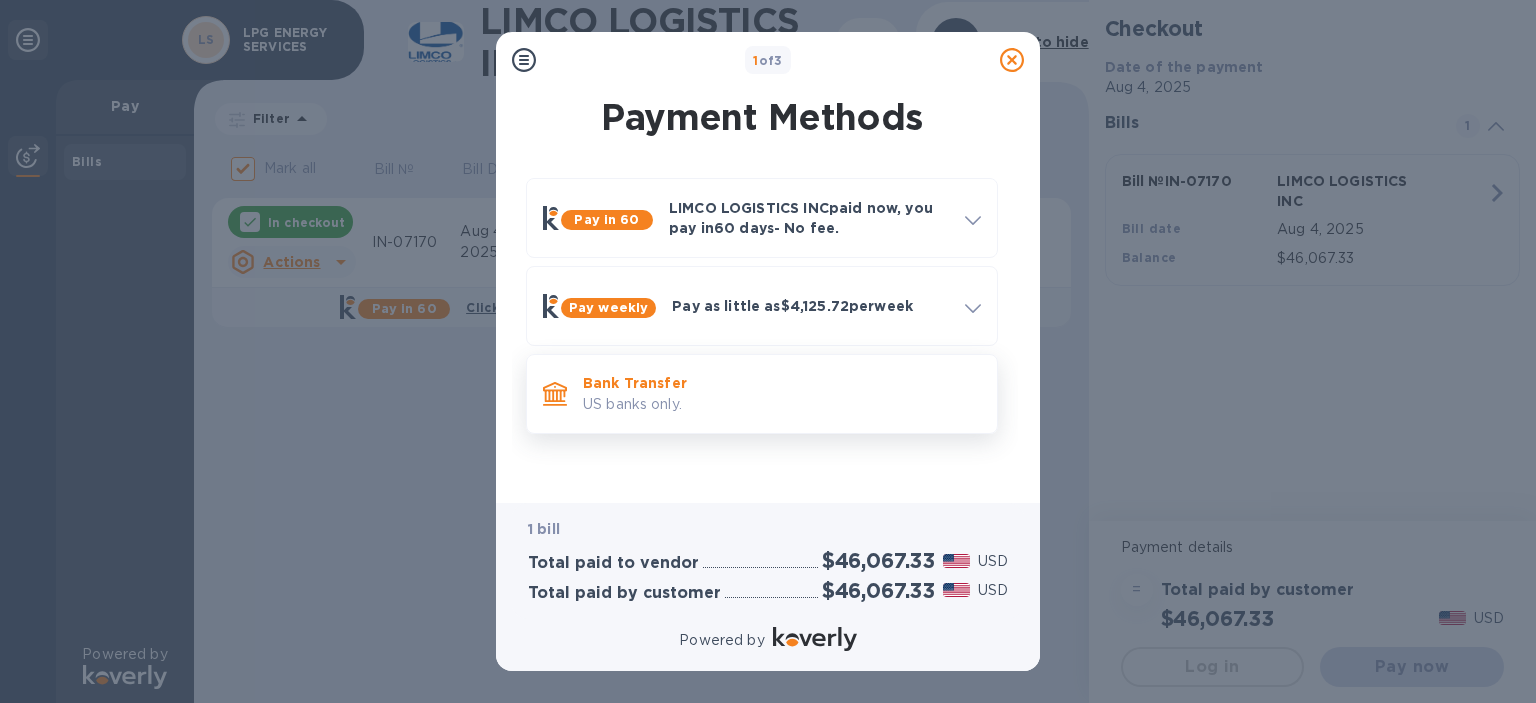 click on "Bank Transfer" at bounding box center (782, 383) 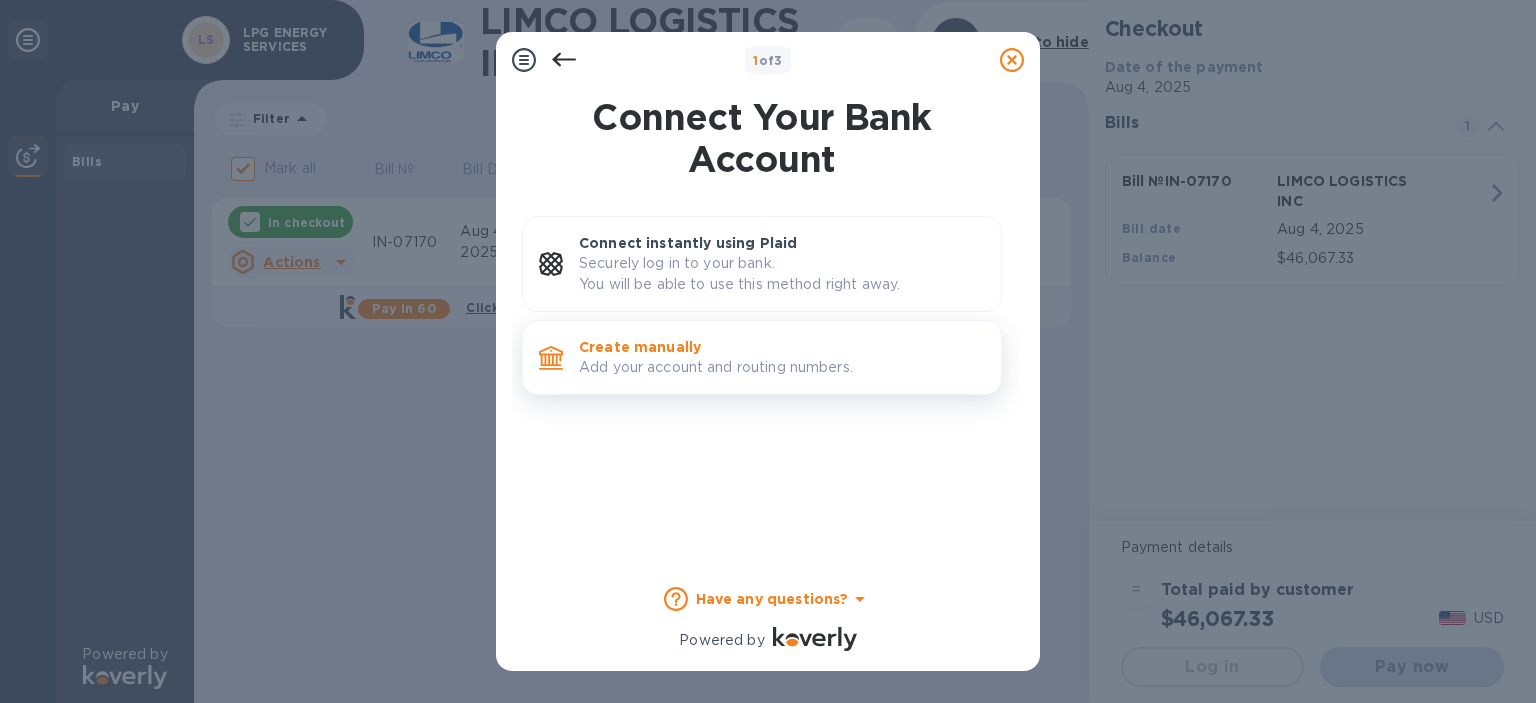 click on "Add your account and routing numbers." at bounding box center [782, 367] 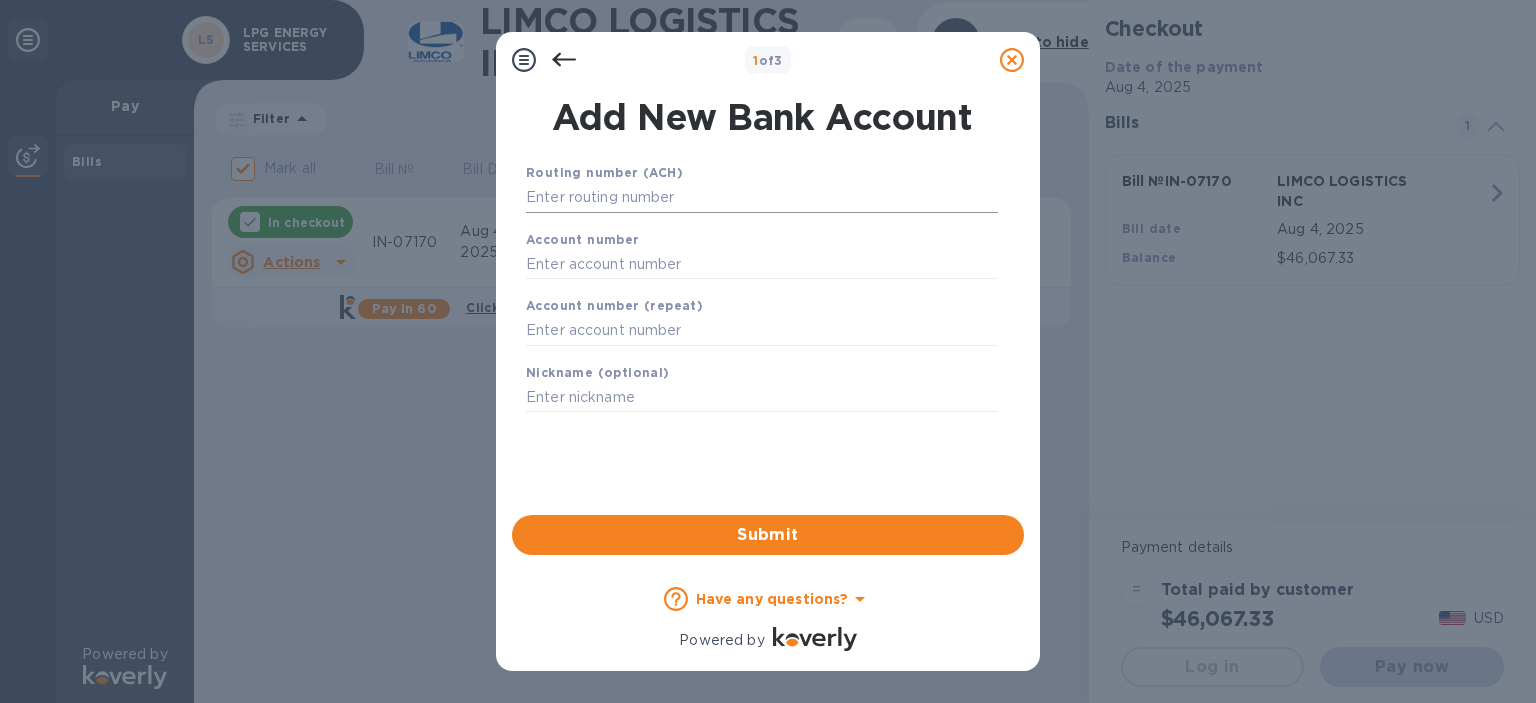 click at bounding box center (762, 198) 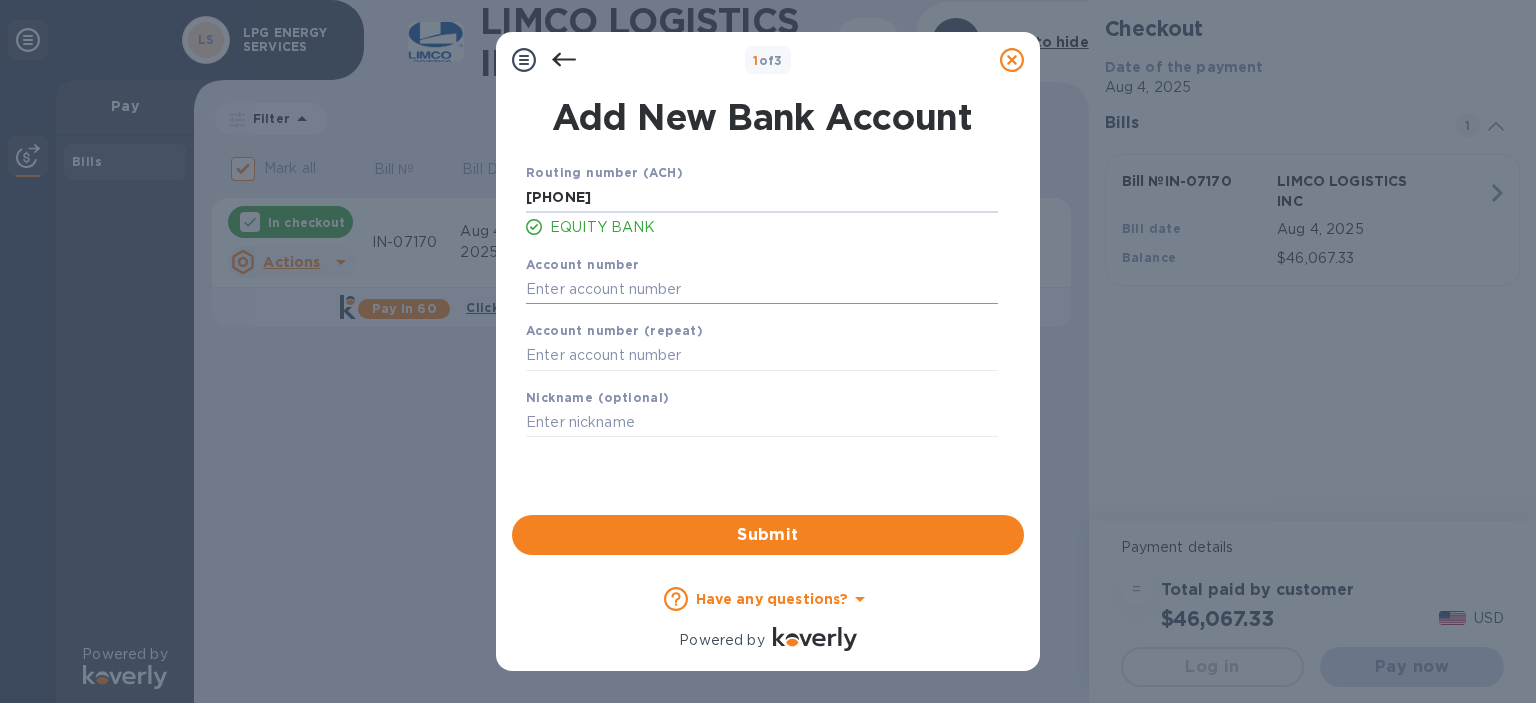 type on "101105354" 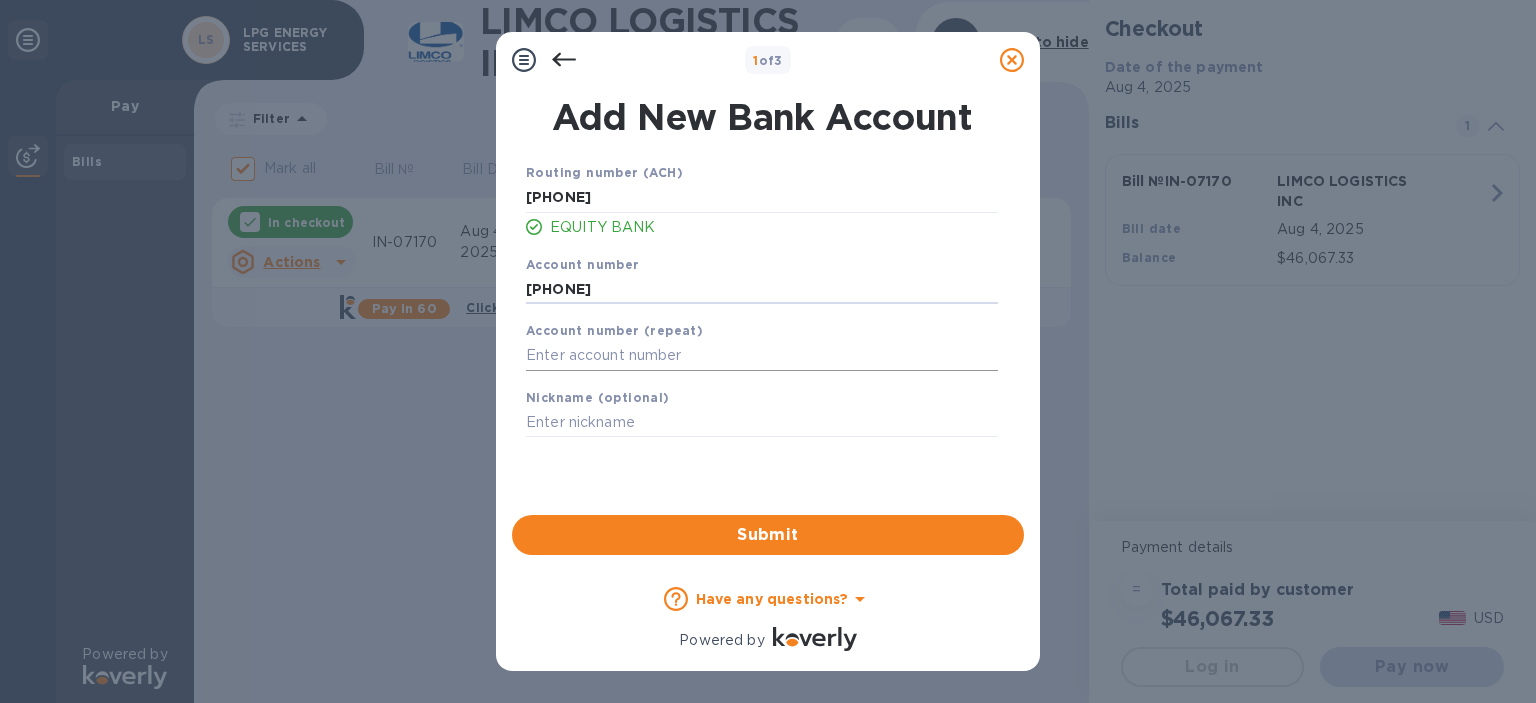 type on "7701339603" 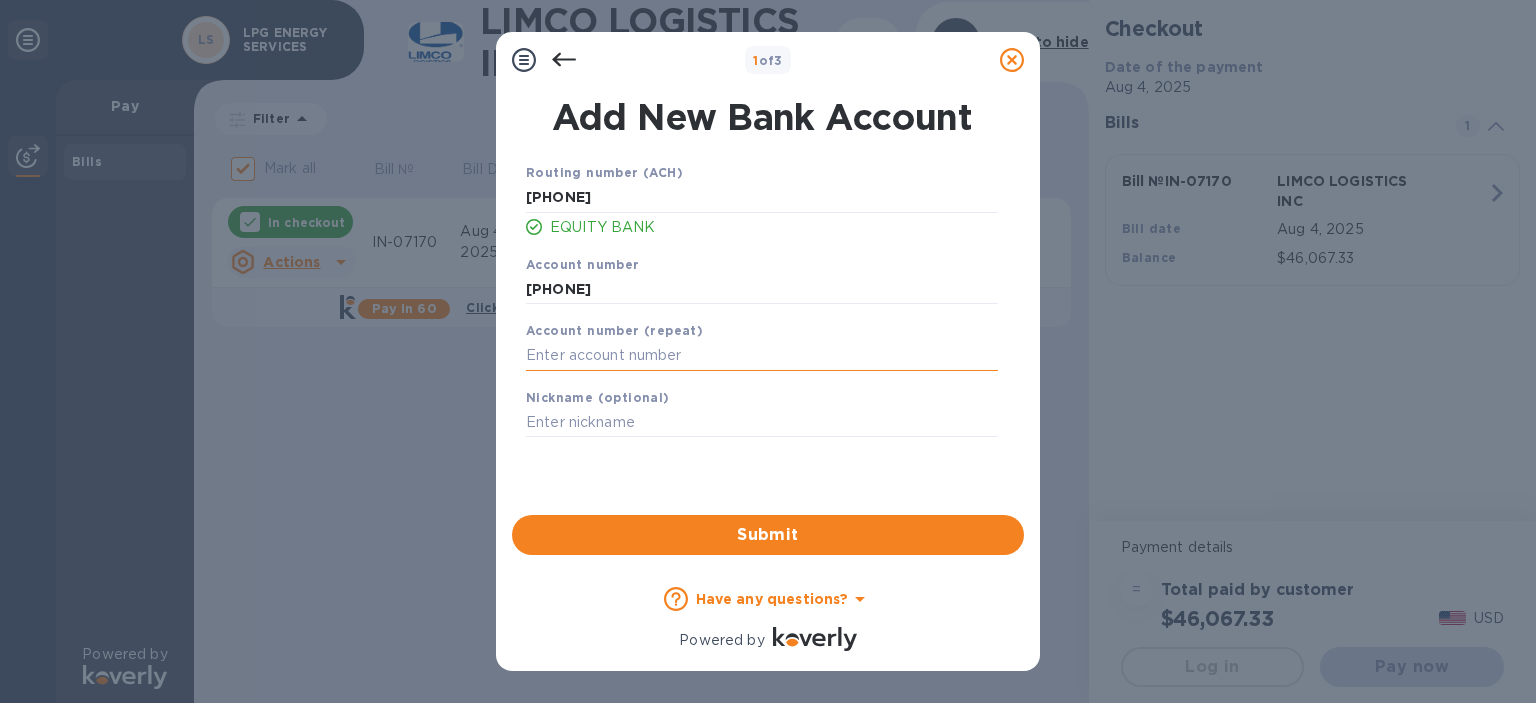 click at bounding box center (762, 356) 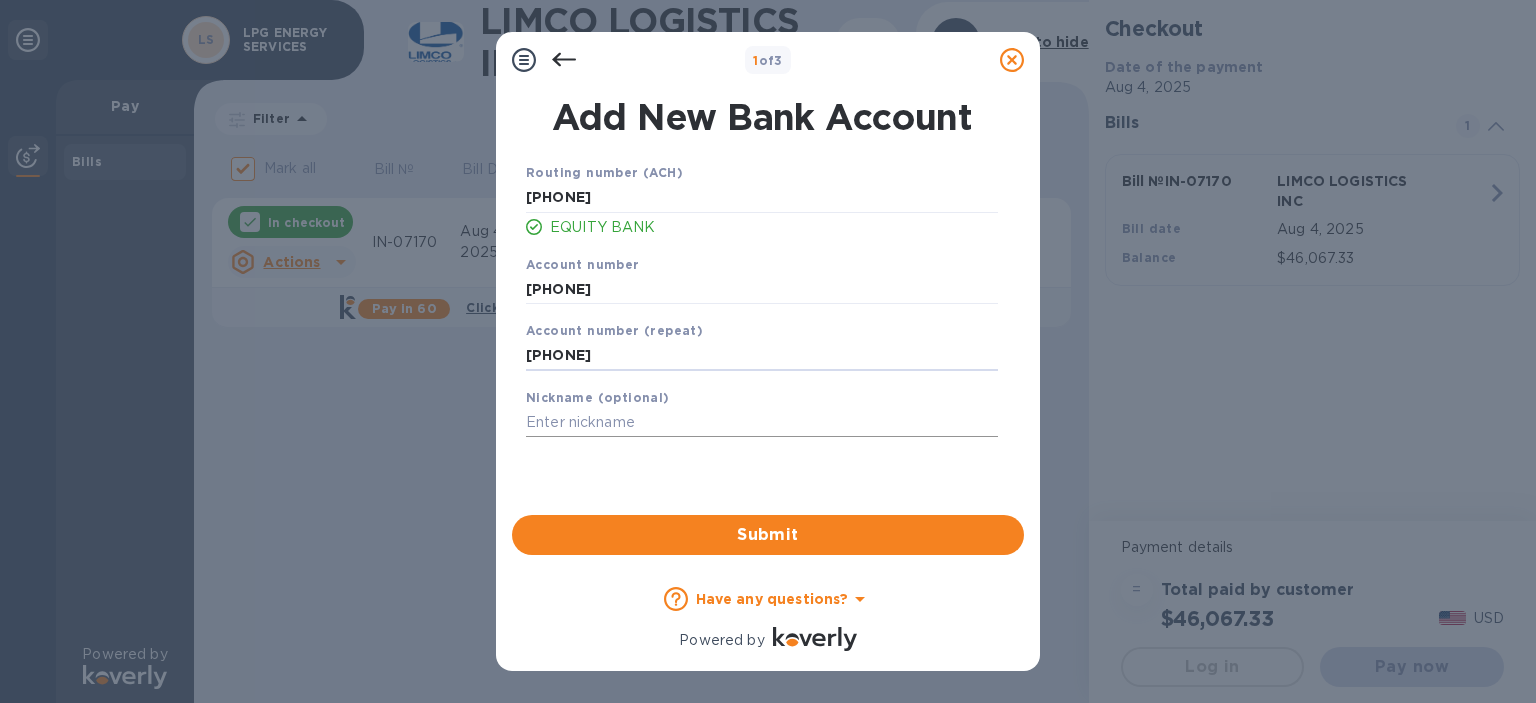 type on "7701339603" 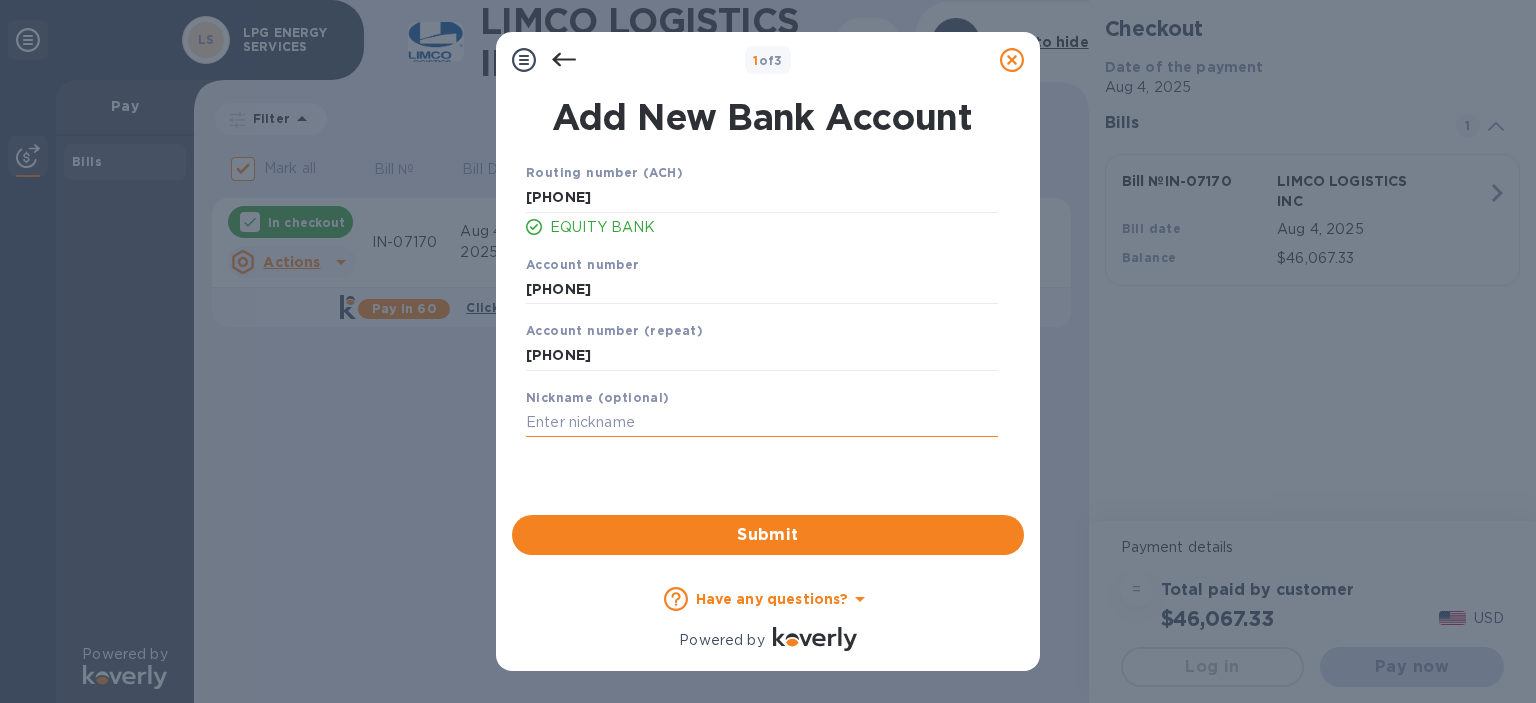 click at bounding box center (762, 423) 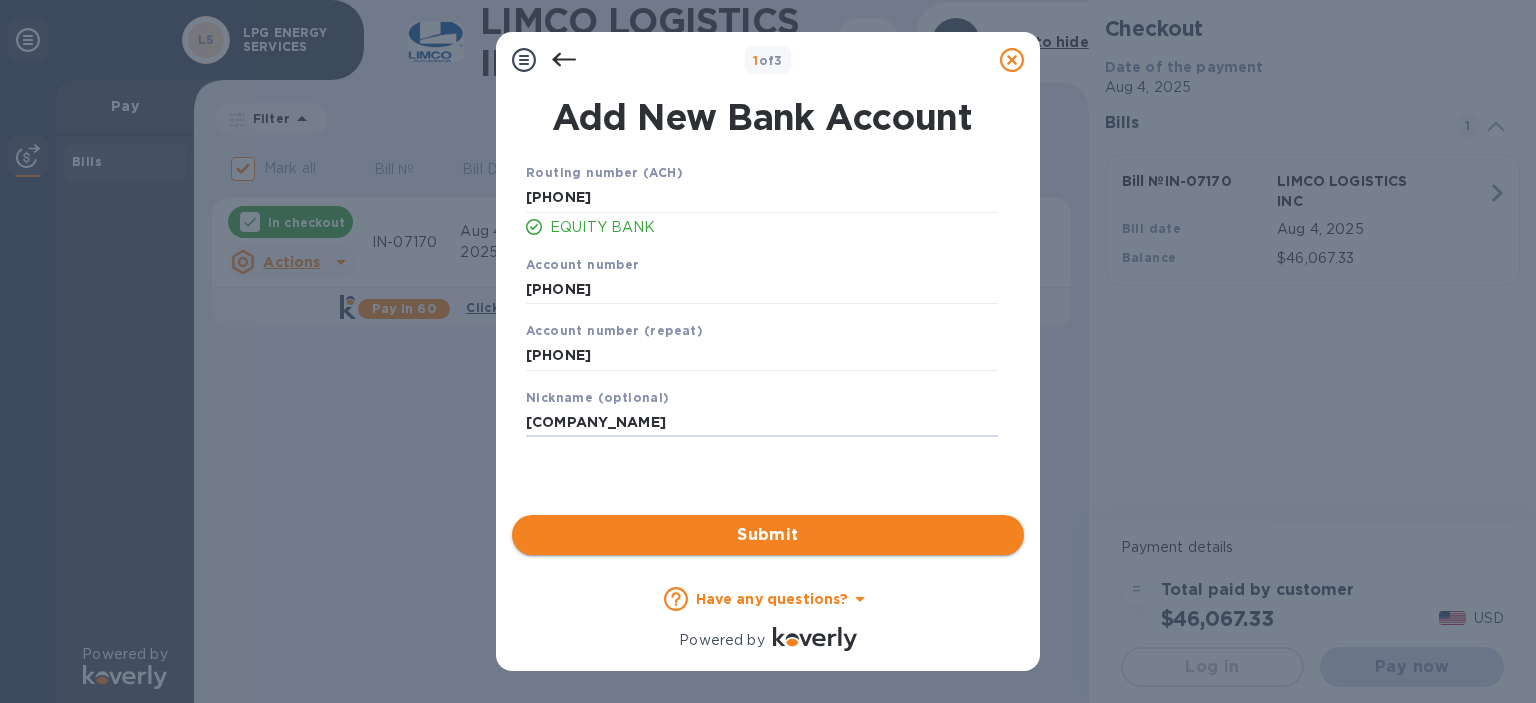 type on "LPG Energy LLC" 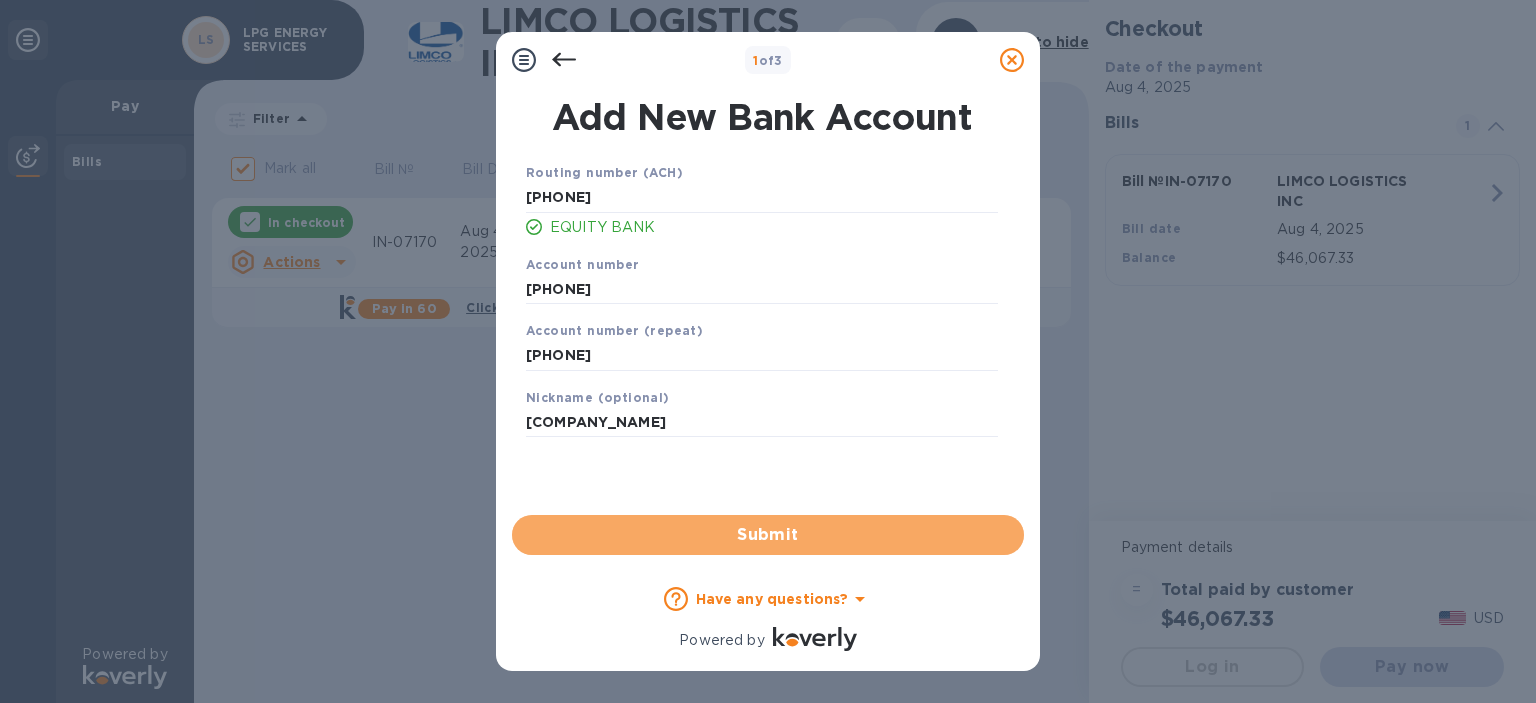 click on "Submit" at bounding box center [768, 535] 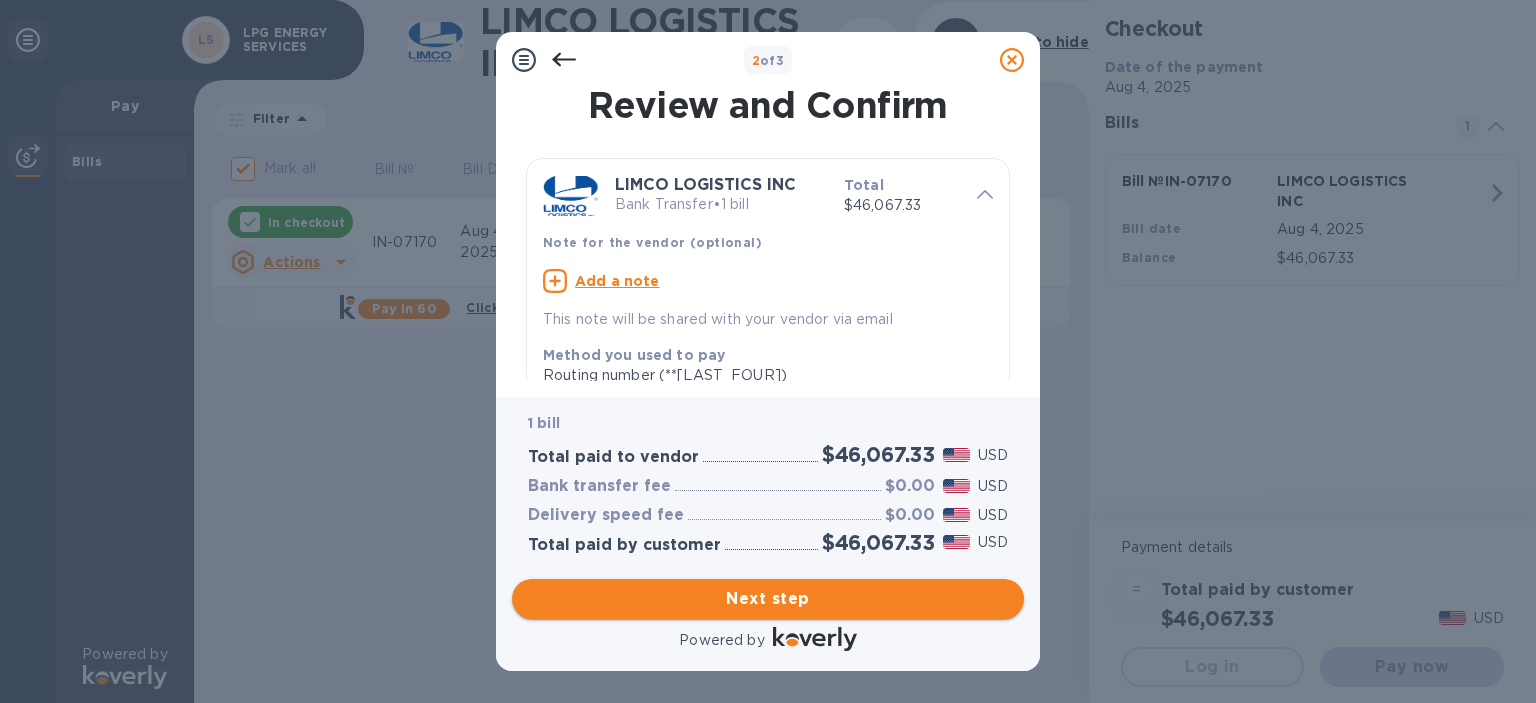 click on "Next step" at bounding box center [768, 599] 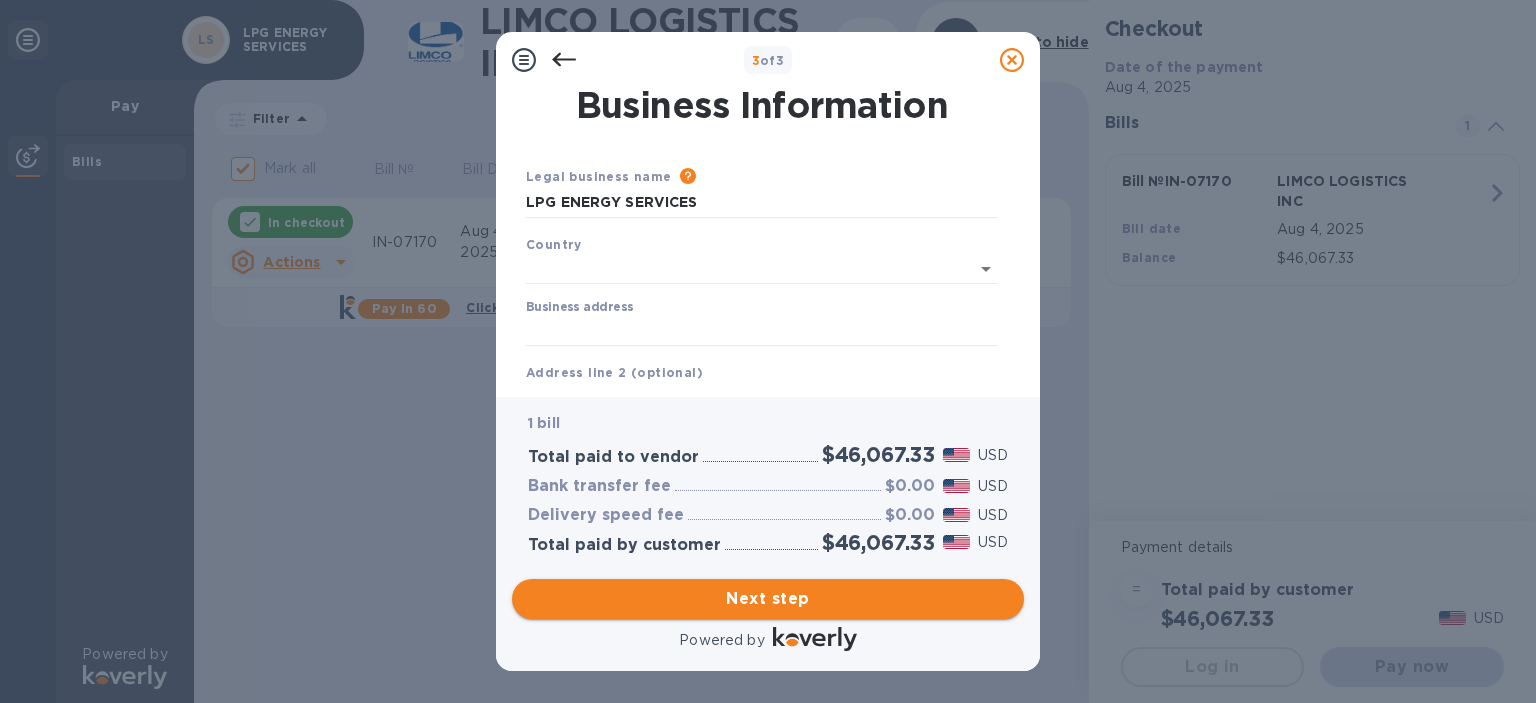 type on "United States" 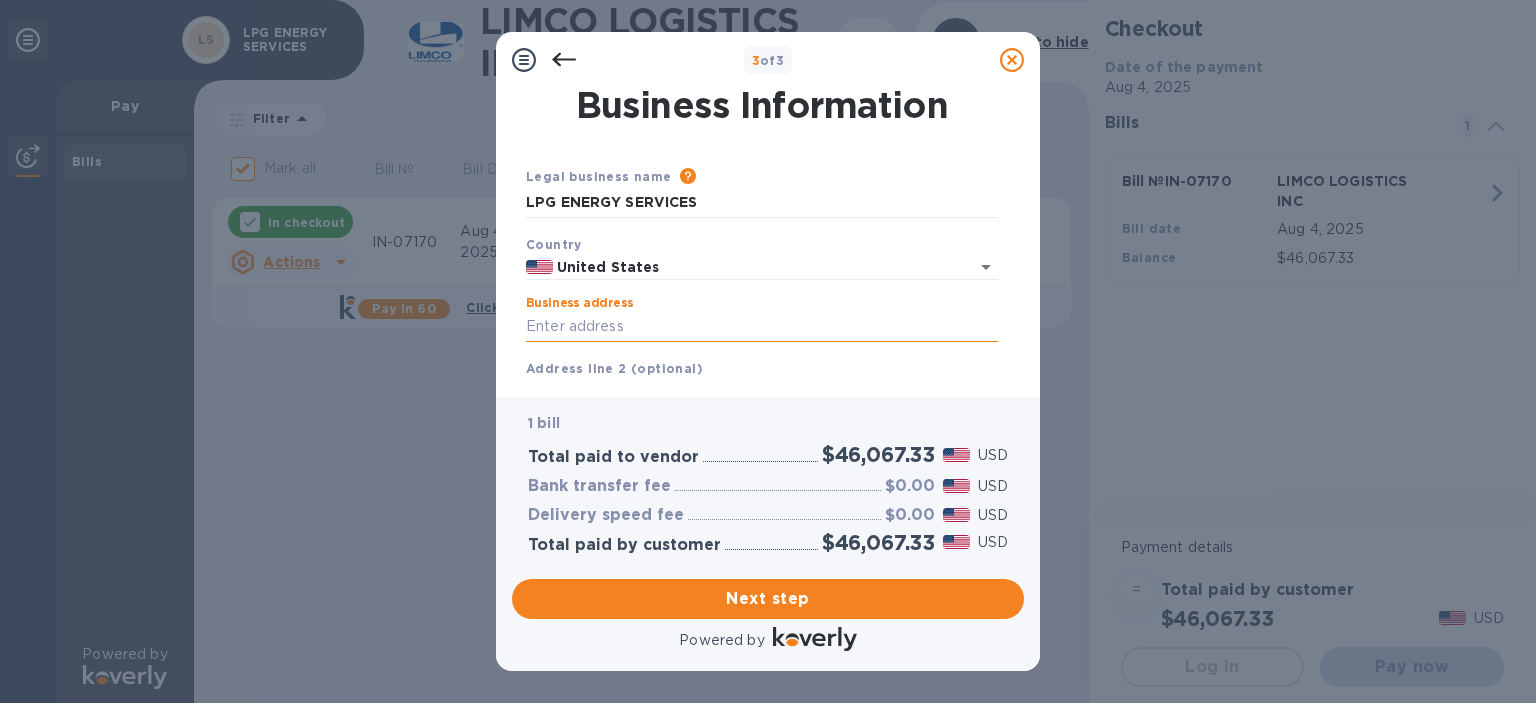 click on "Business address" at bounding box center [762, 327] 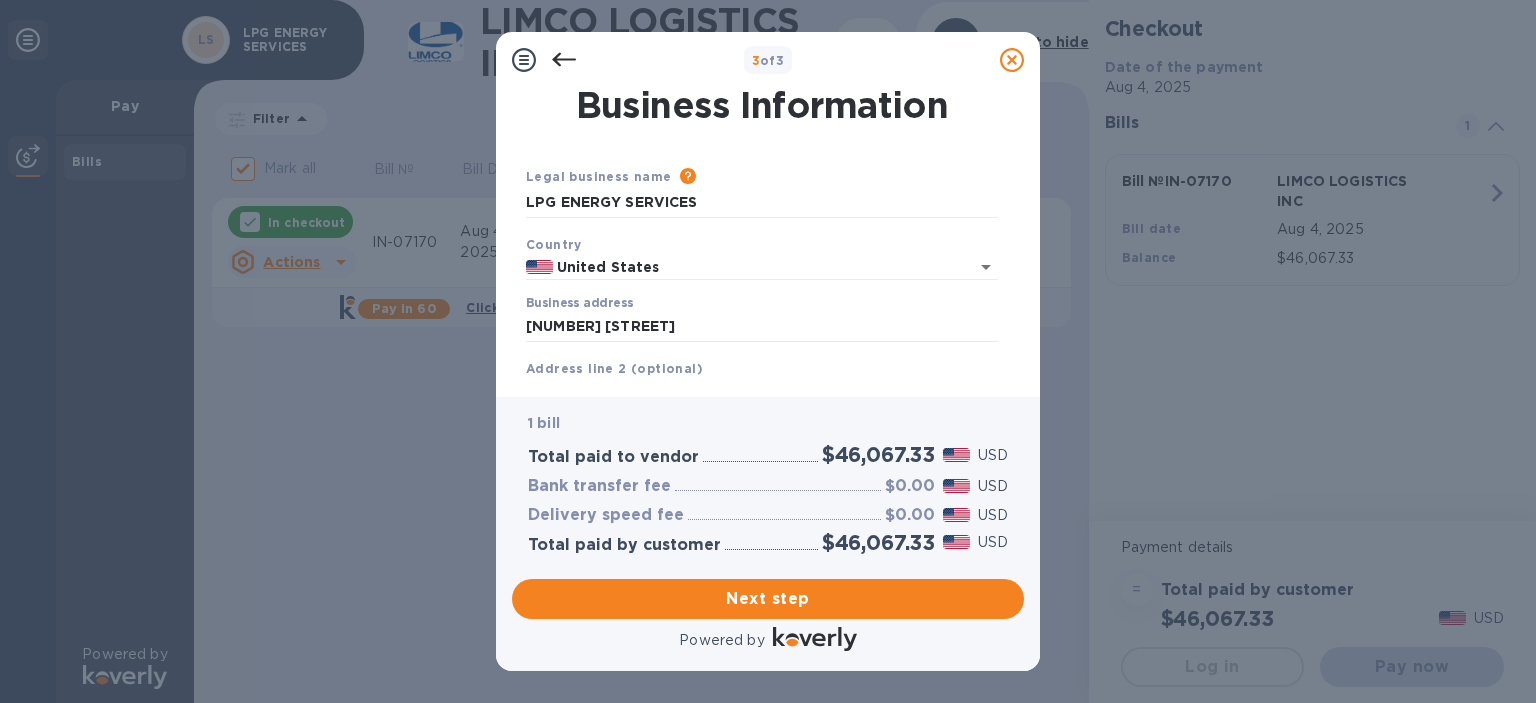 click on "Business address 971 N. JEFFERSON STREET" at bounding box center [762, 319] 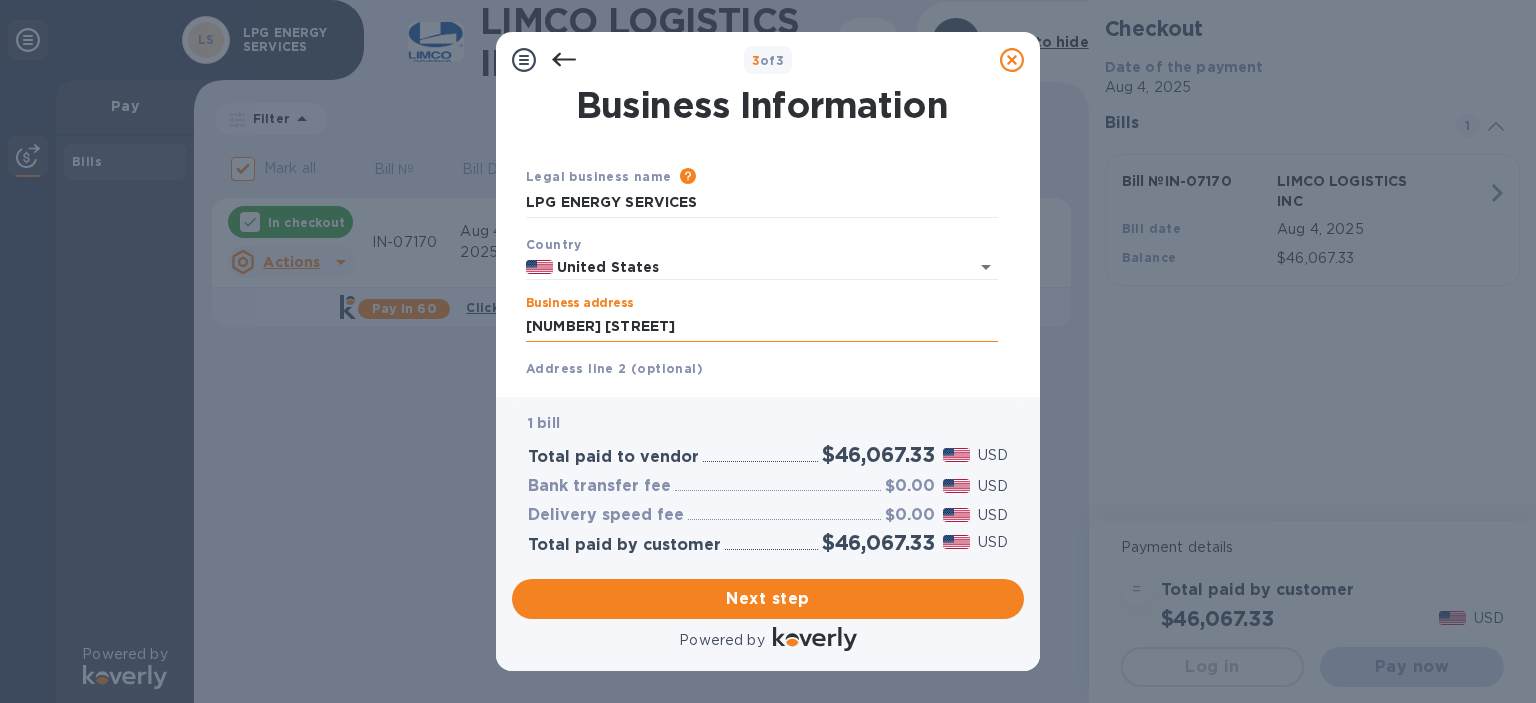 click on "971 N. JEFFERSON STREET" at bounding box center [762, 327] 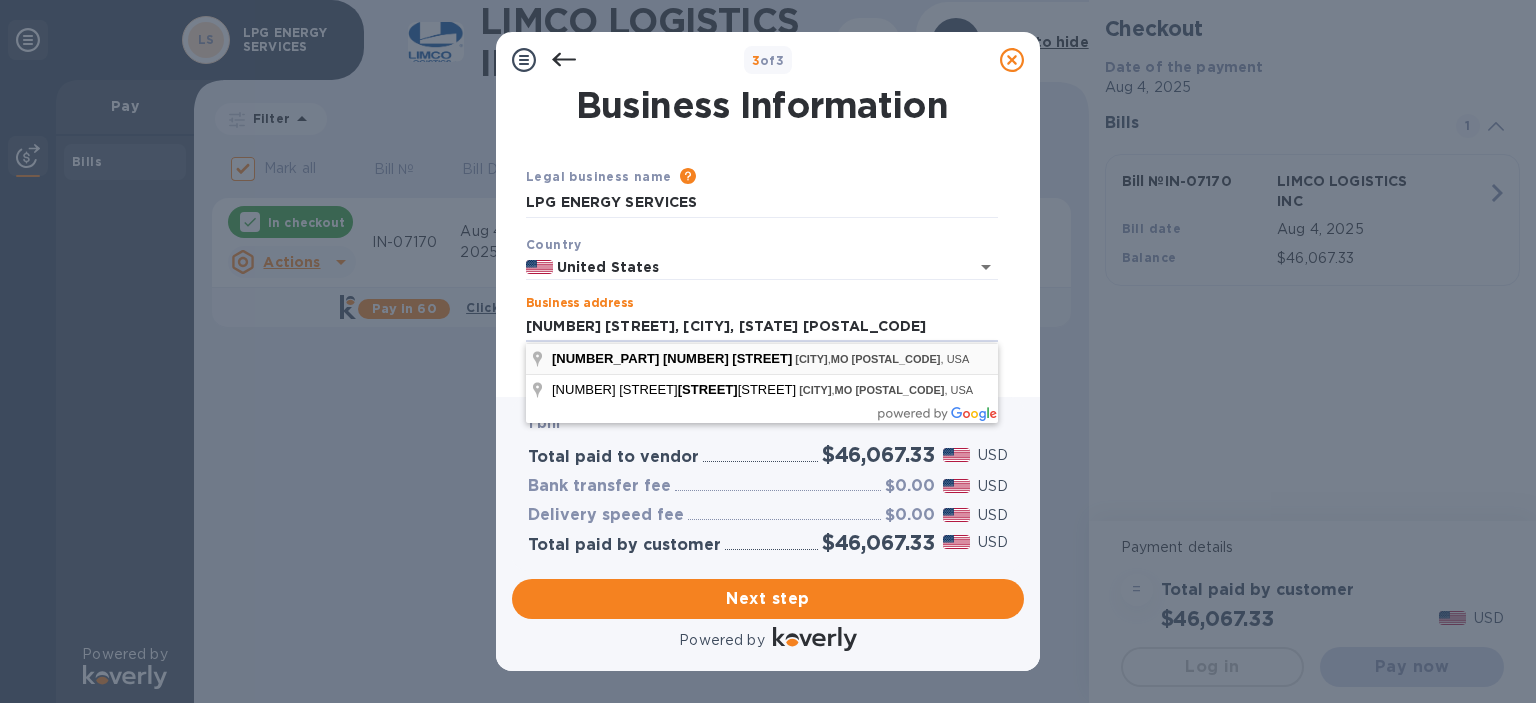 type on "971 North Jefferson Street" 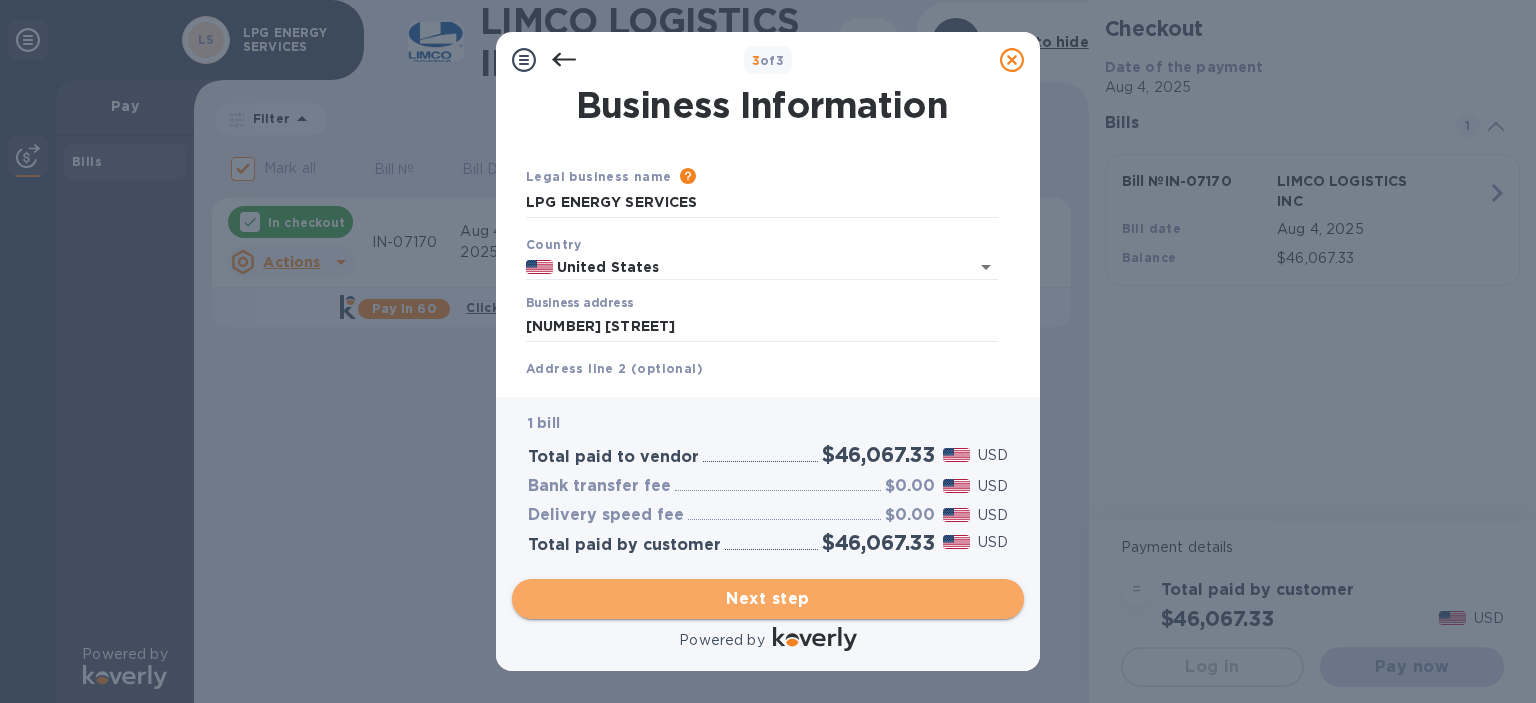 click on "Next step" at bounding box center [768, 599] 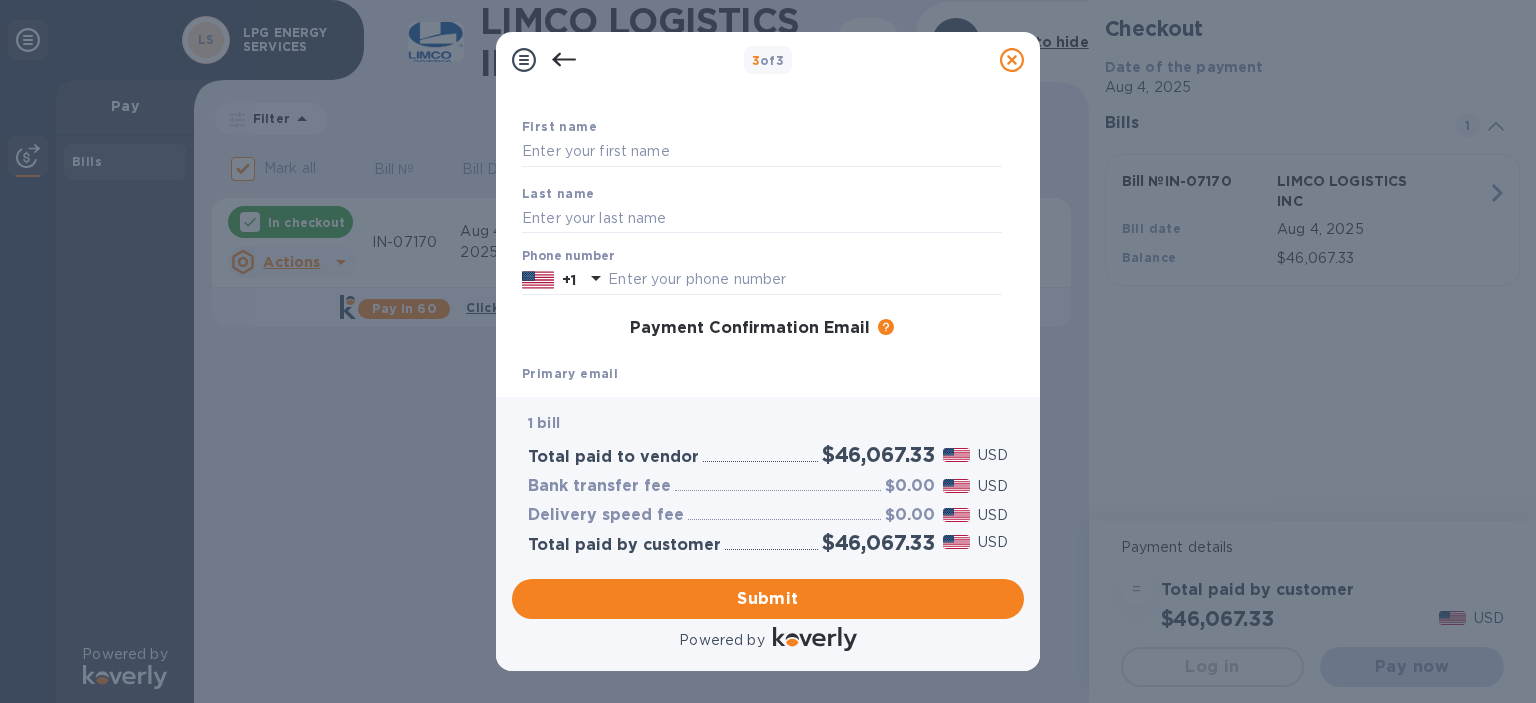 scroll, scrollTop: 0, scrollLeft: 0, axis: both 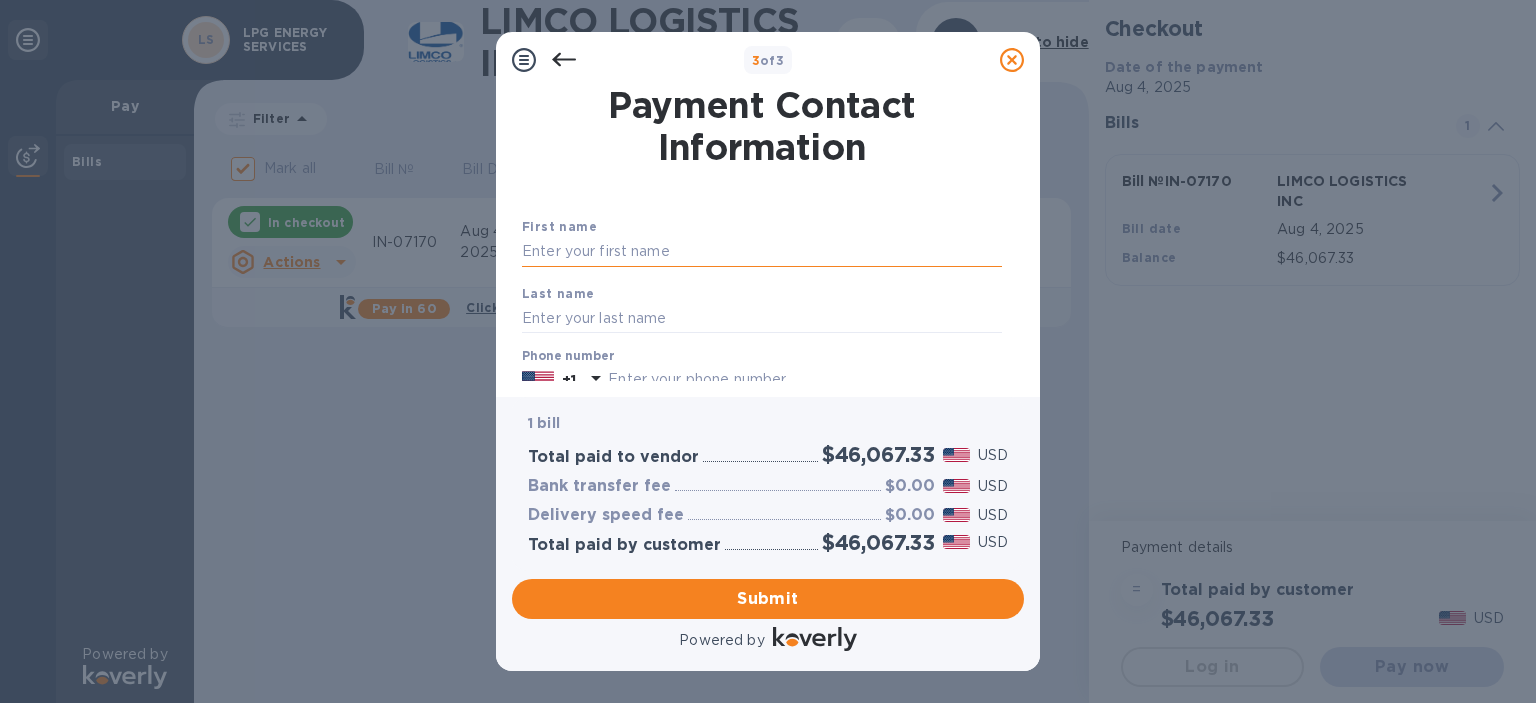 click at bounding box center [762, 252] 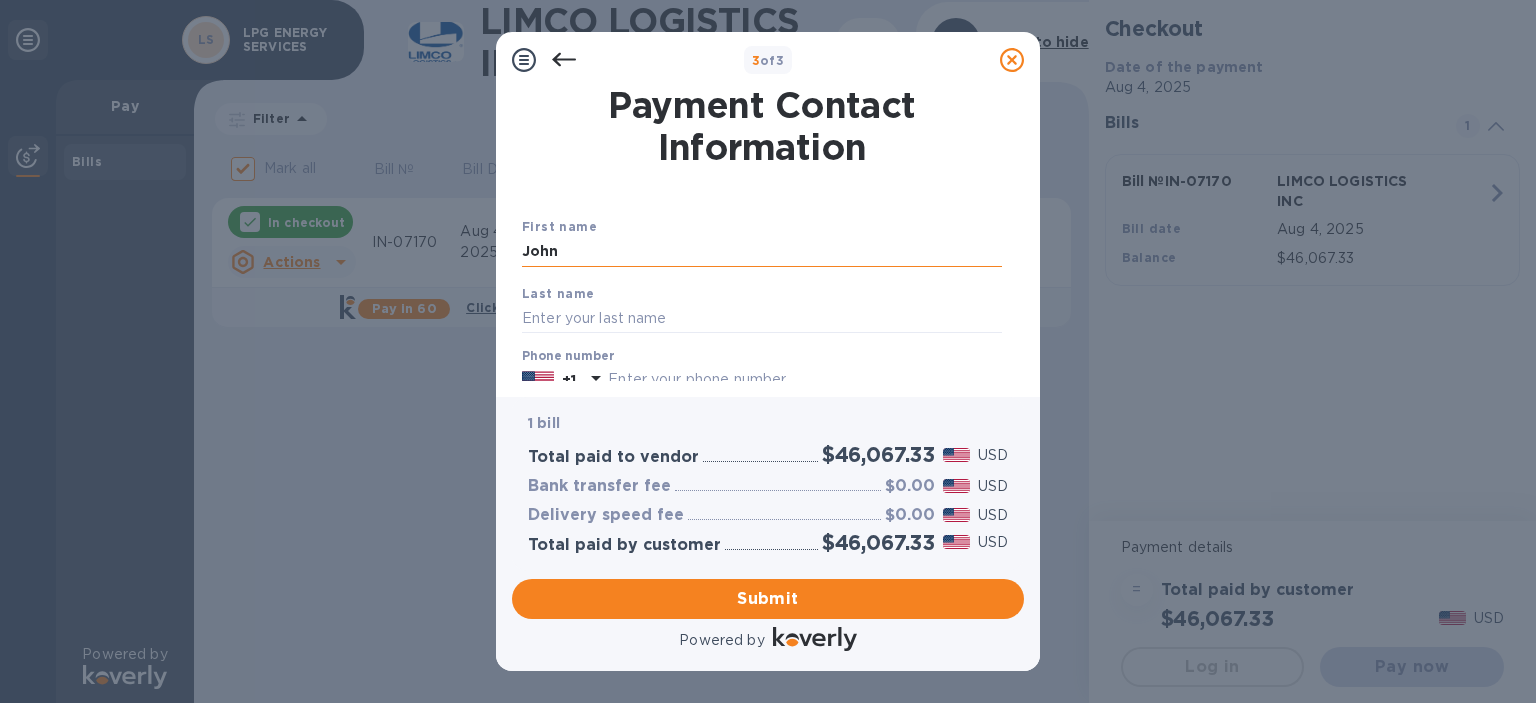 type on "John" 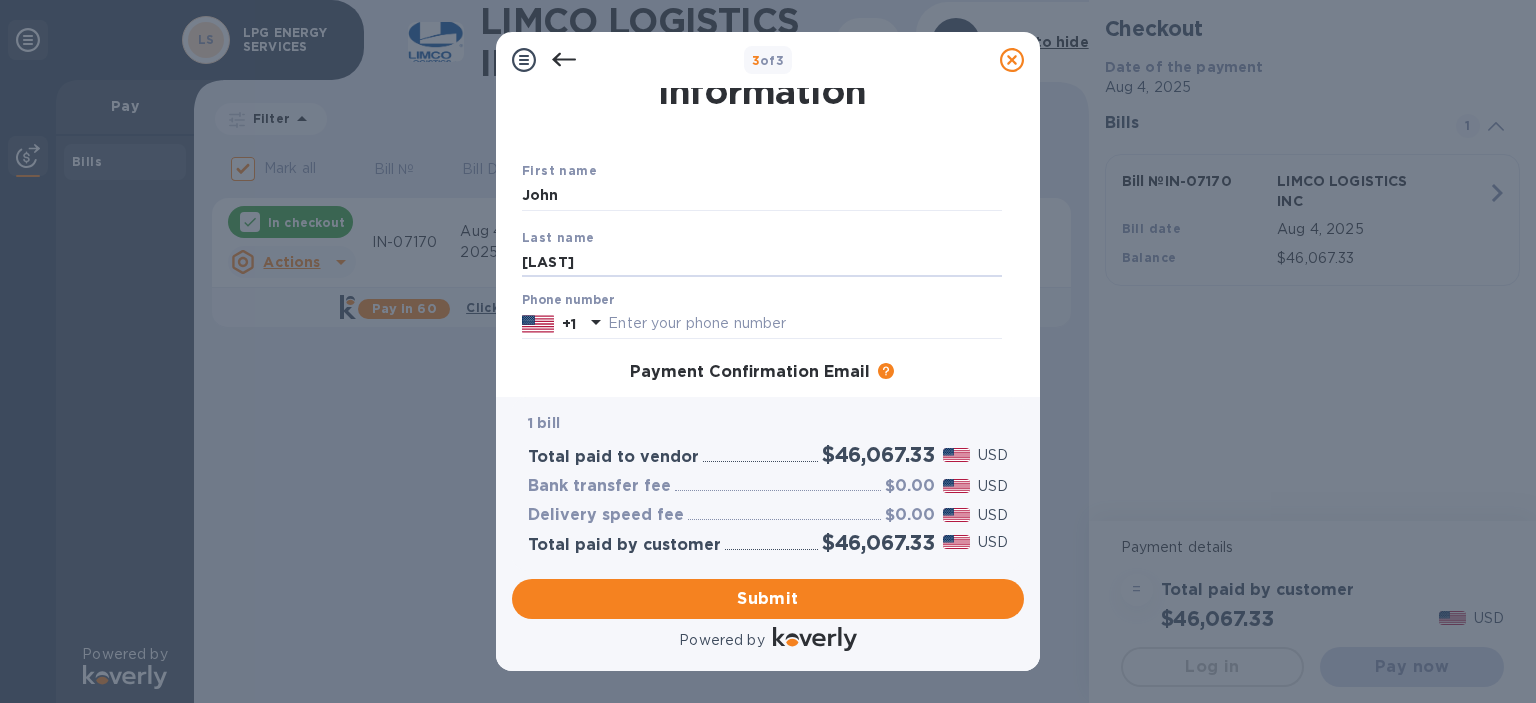 scroll, scrollTop: 100, scrollLeft: 0, axis: vertical 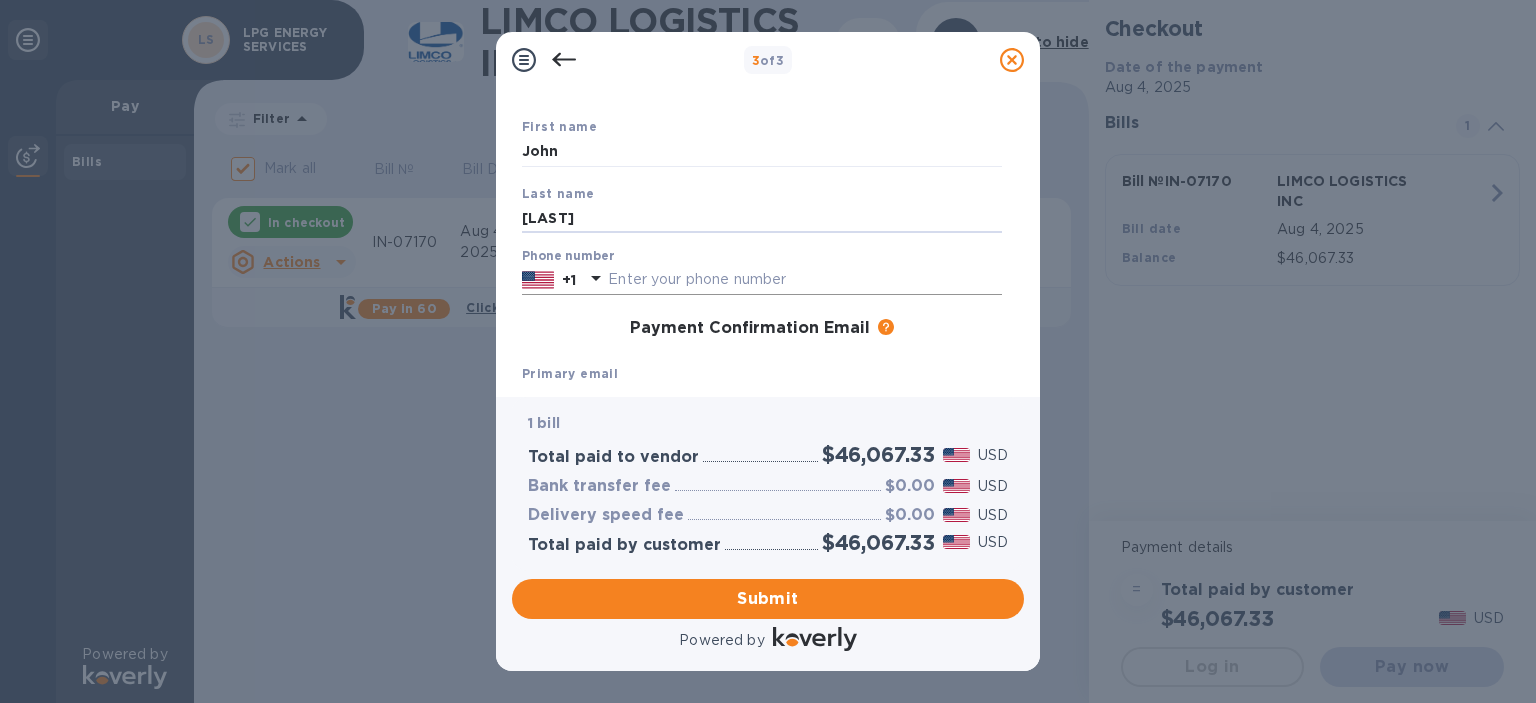 type on "Baanders" 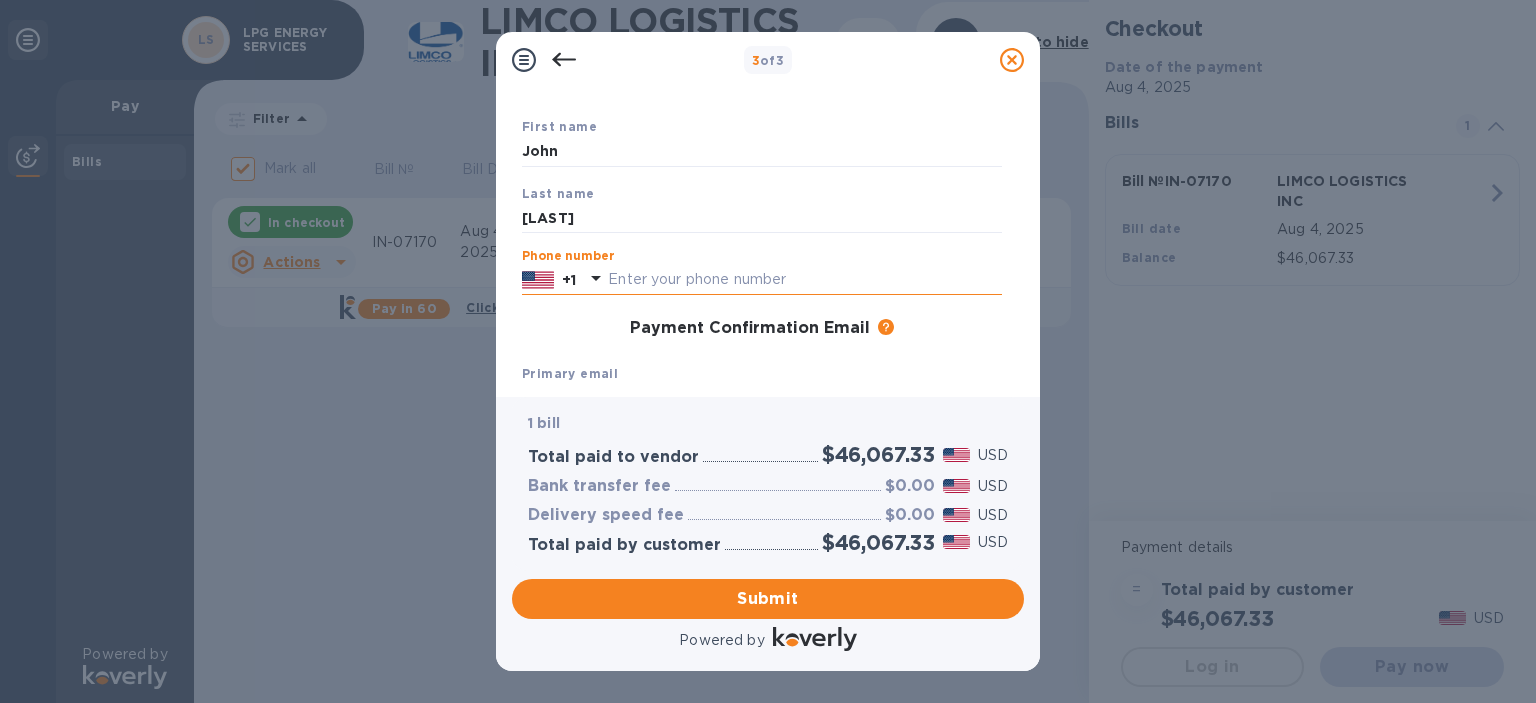 click at bounding box center [805, 280] 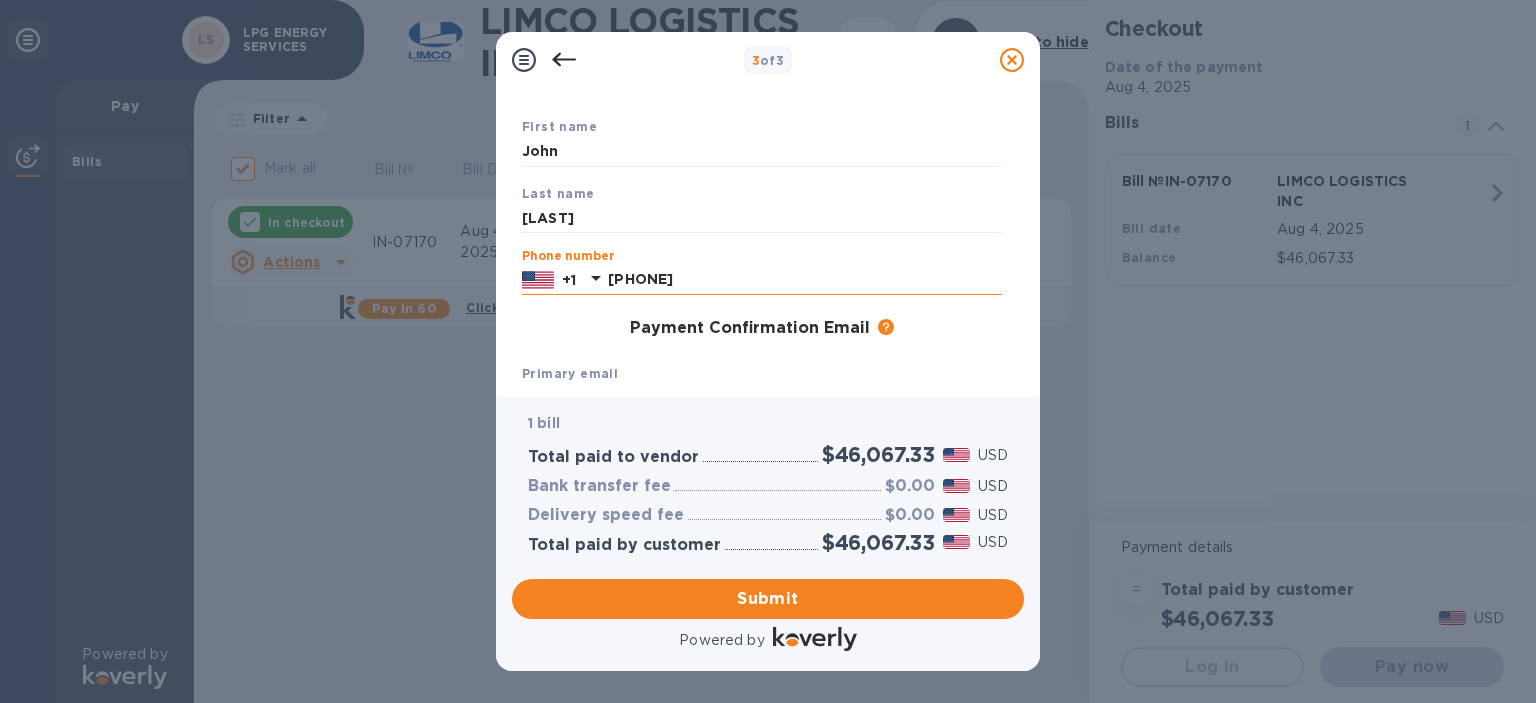 drag, startPoint x: 736, startPoint y: 276, endPoint x: 612, endPoint y: 276, distance: 124 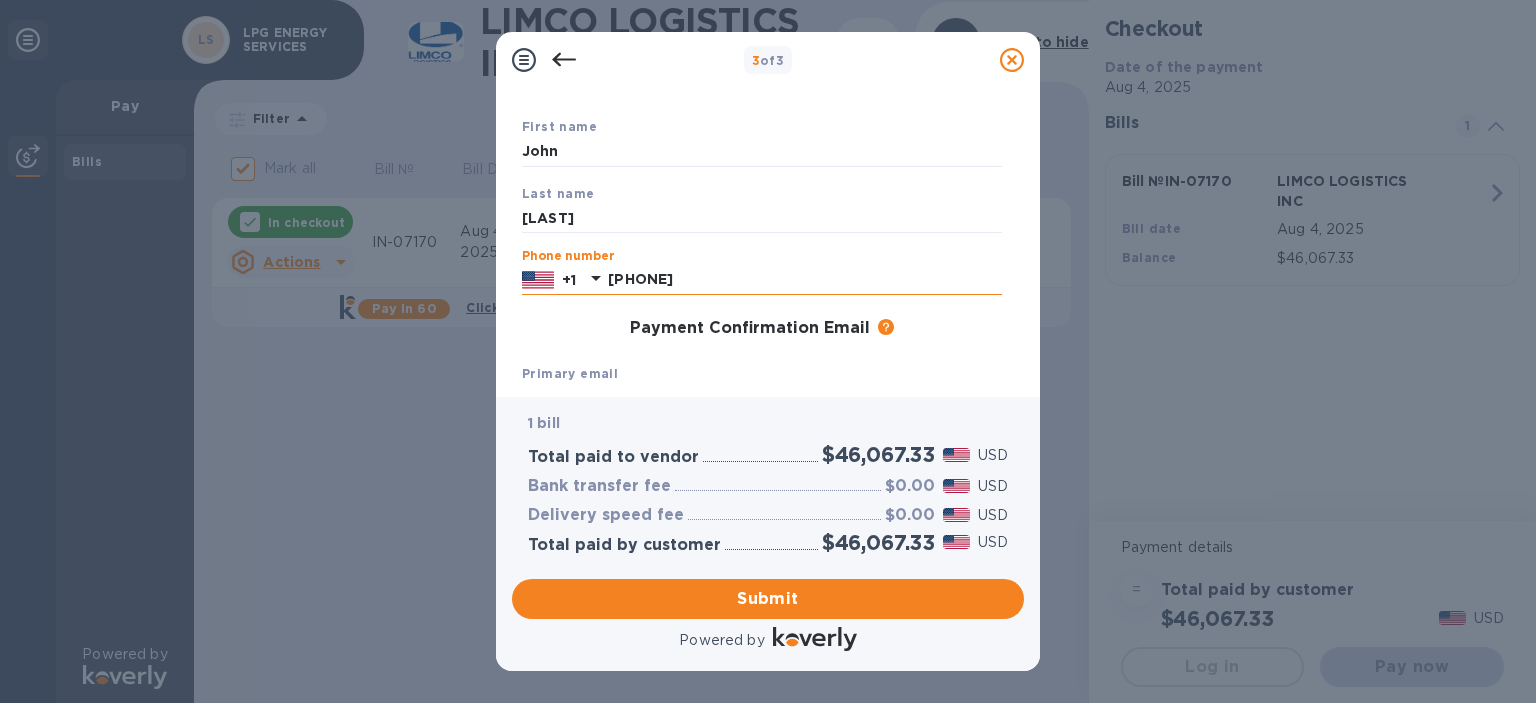 click on "8163657438" at bounding box center (805, 280) 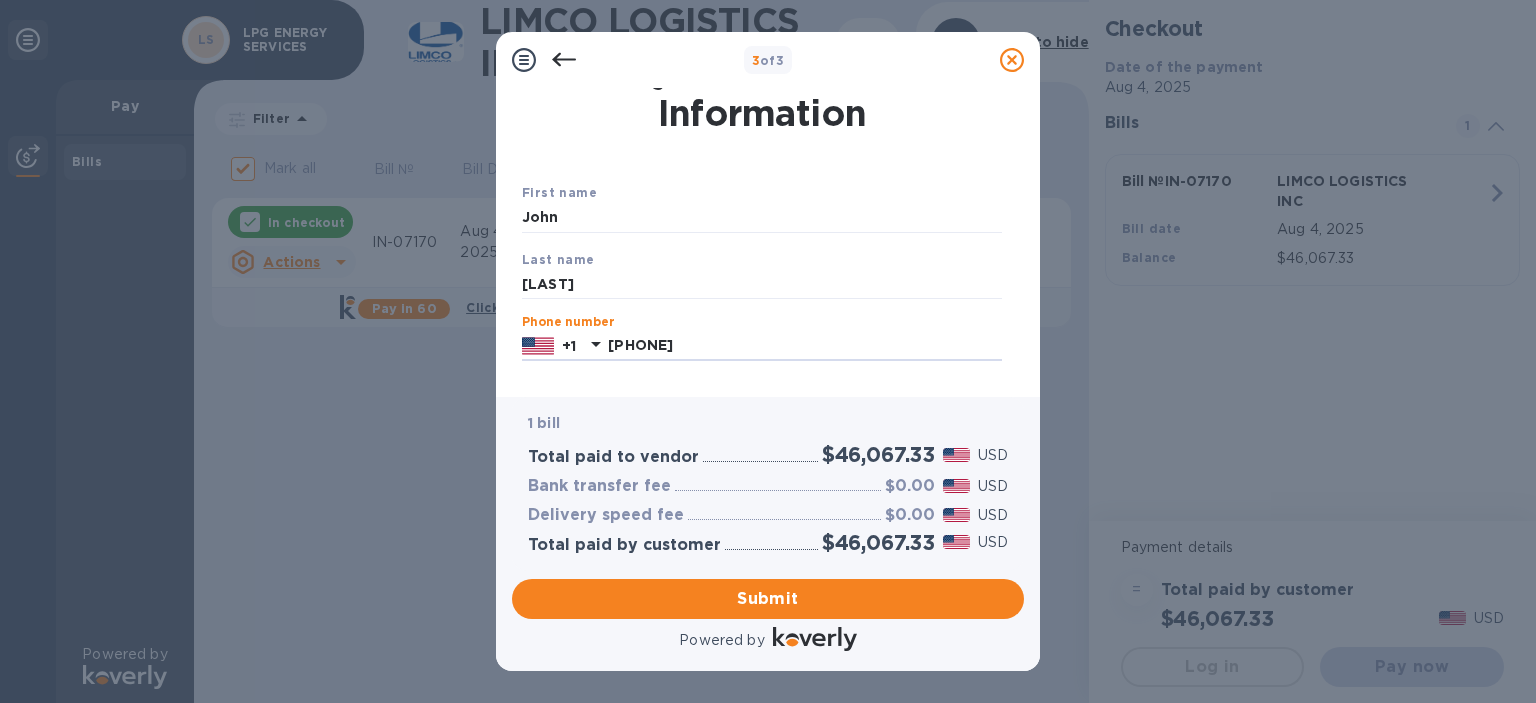 scroll, scrollTop: 0, scrollLeft: 0, axis: both 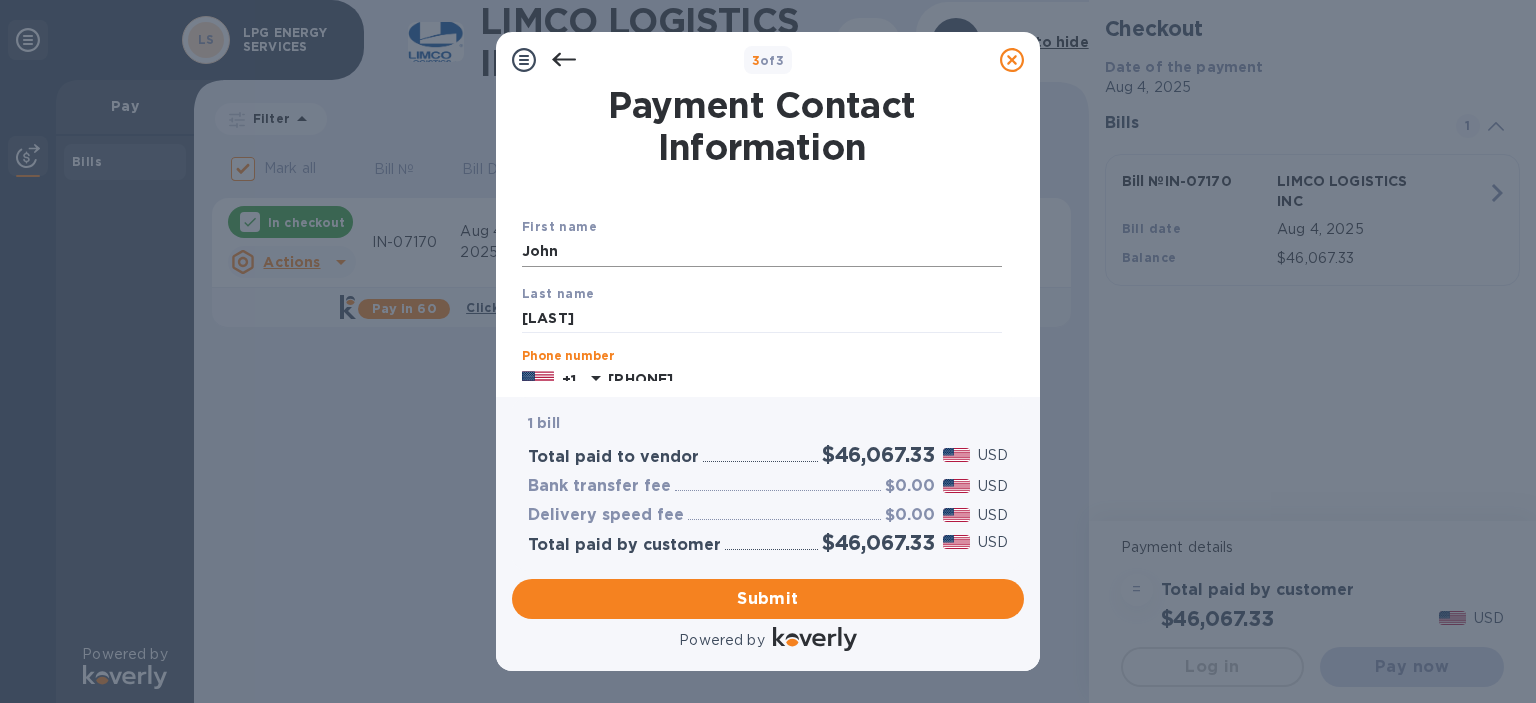 type on "8169031806" 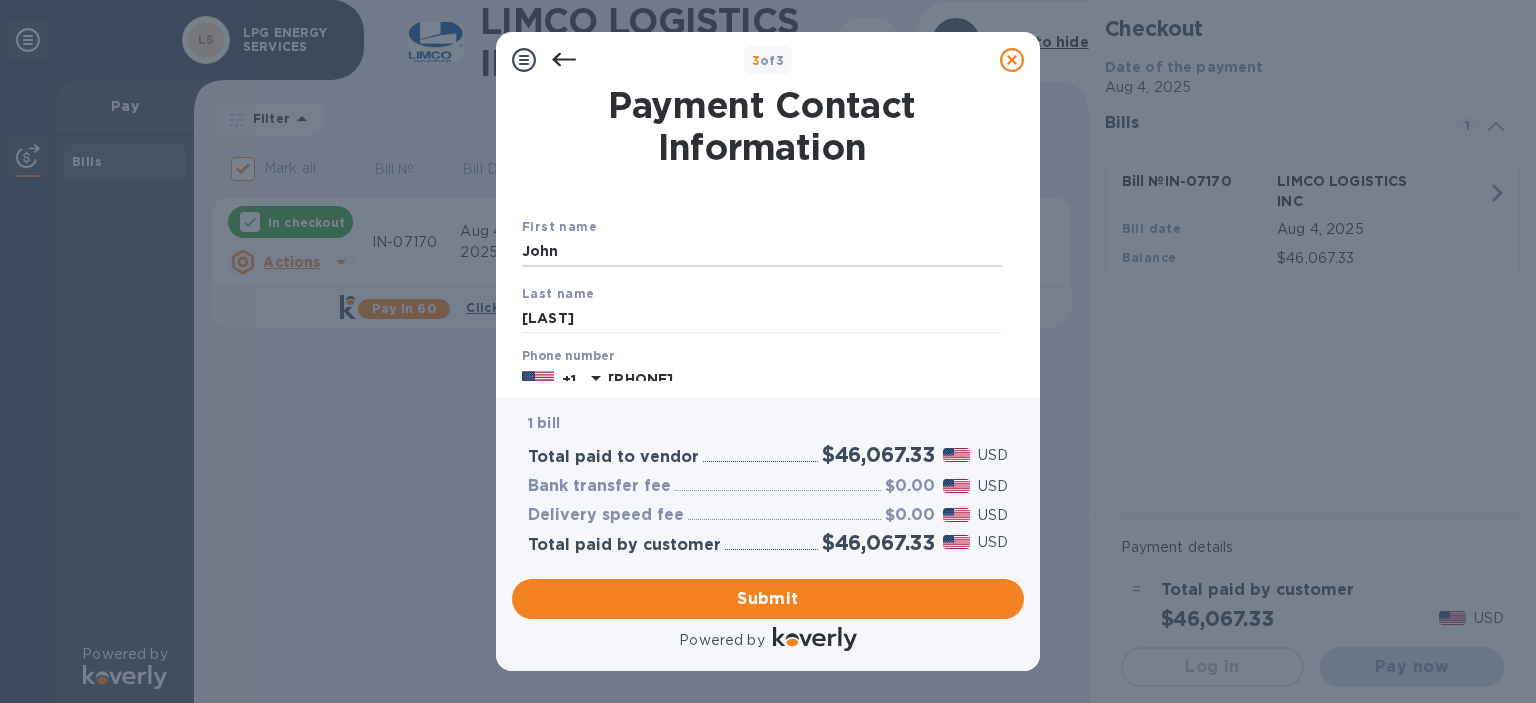 drag, startPoint x: 648, startPoint y: 247, endPoint x: 68, endPoint y: 119, distance: 593.95624 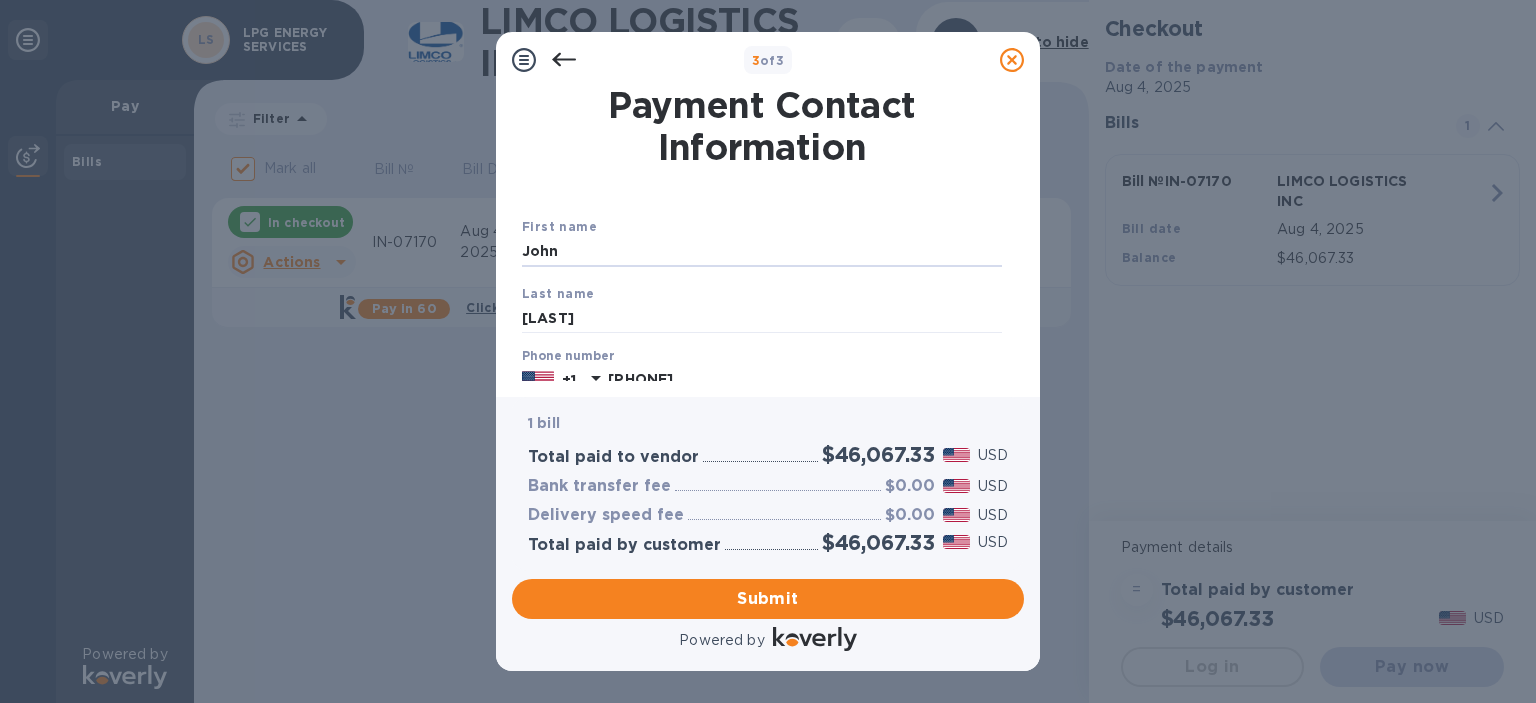 click on "3  of  3 Payment Contact Information First name John Last name Baanders Phone number +1 8169031806 Payment Confirmation Email The added email addresses will be used to send the payment confirmation. Primary email Additional email Email address will be added to the list of emails Add to the list Added additional emails Submit 1 bill Total paid to vendor $46,067.33 USD Bank transfer fee $0.00 USD Delivery speed fee $0.00 USD Total paid by customer $46,067.33 USD Submit Powered by" at bounding box center [768, 351] 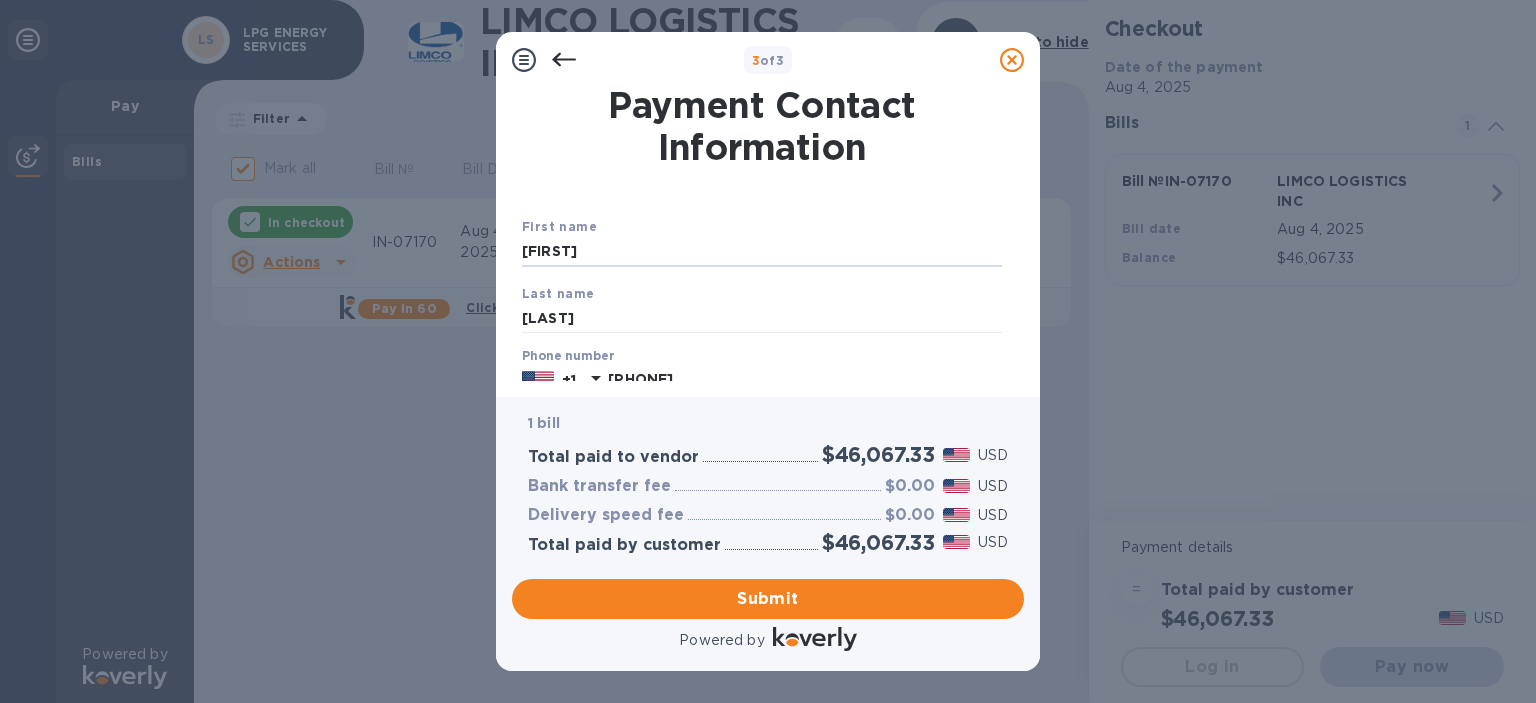 type on "Lisa" 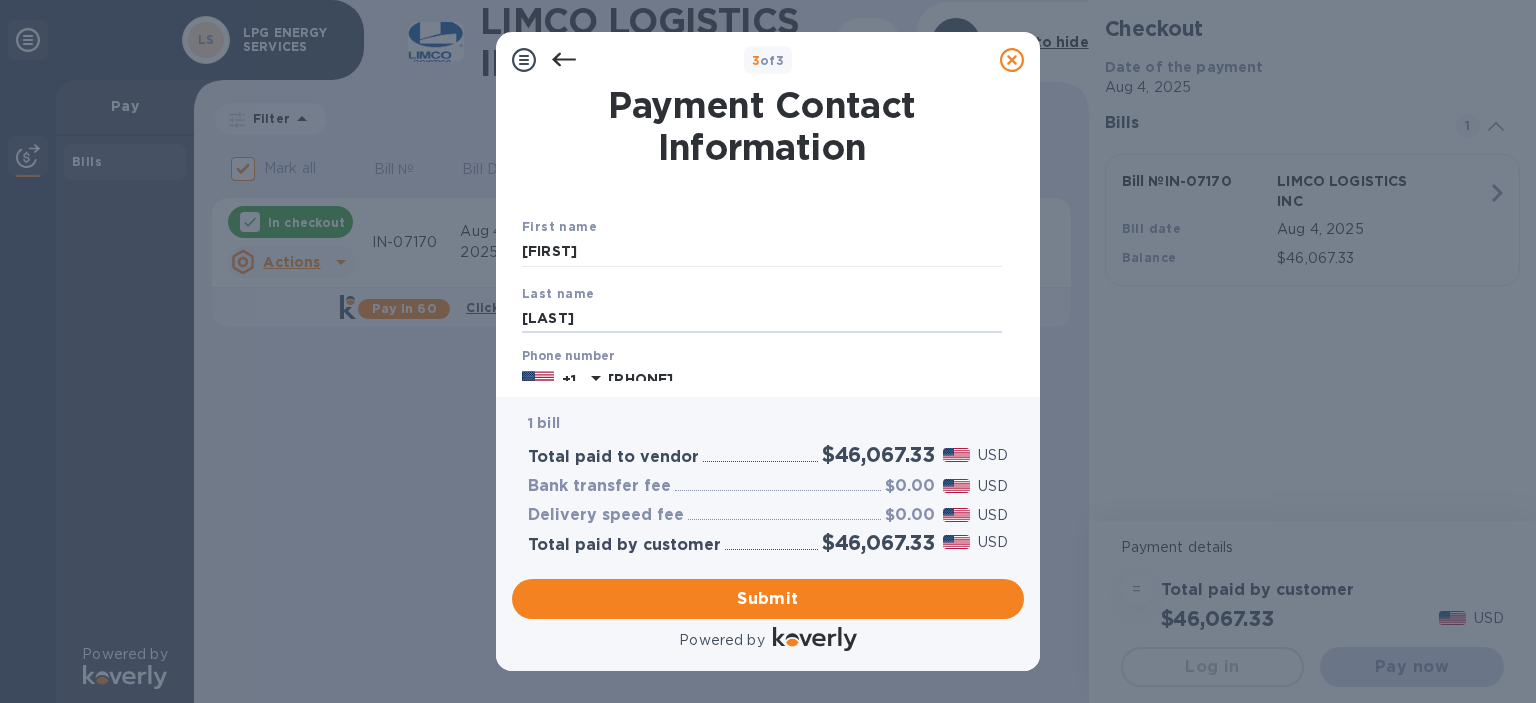 type on "McGinnis" 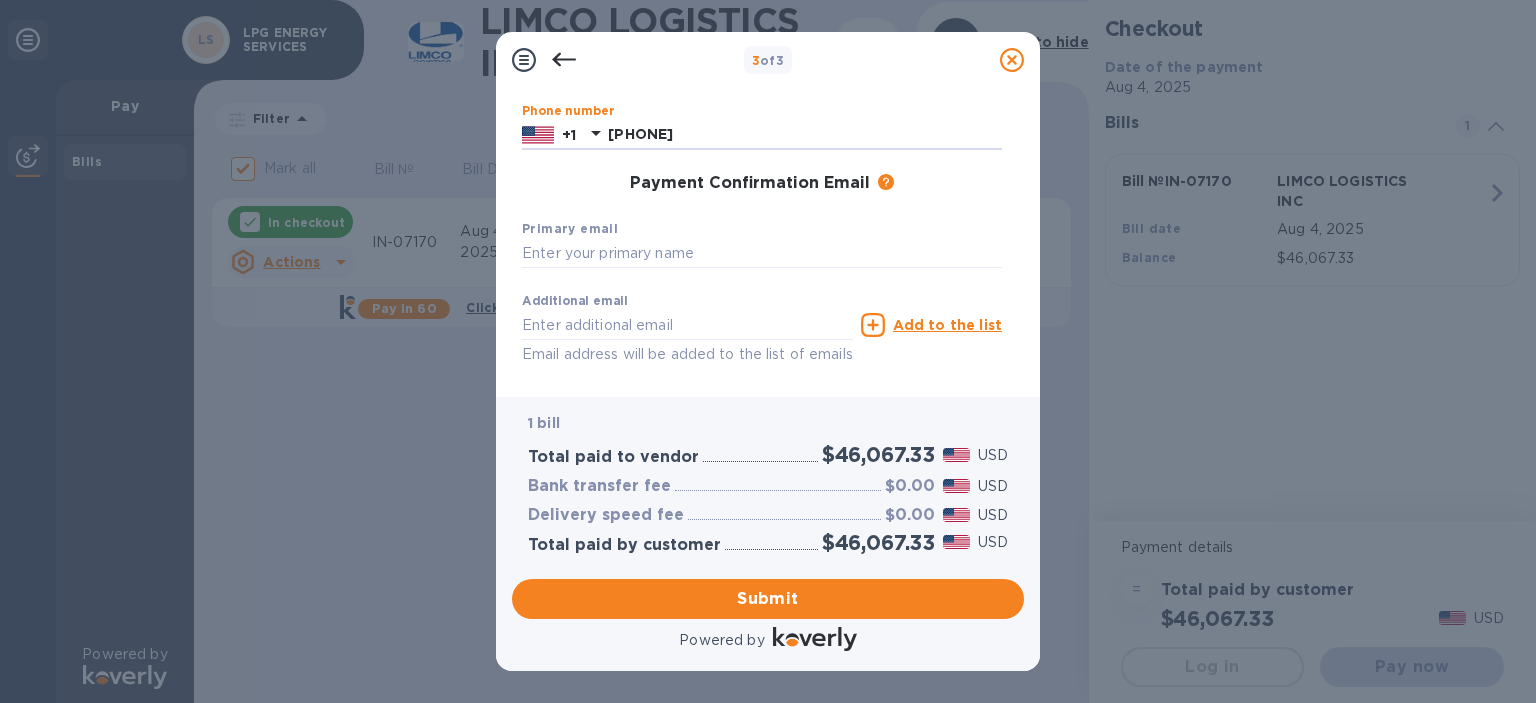 scroll, scrollTop: 214, scrollLeft: 0, axis: vertical 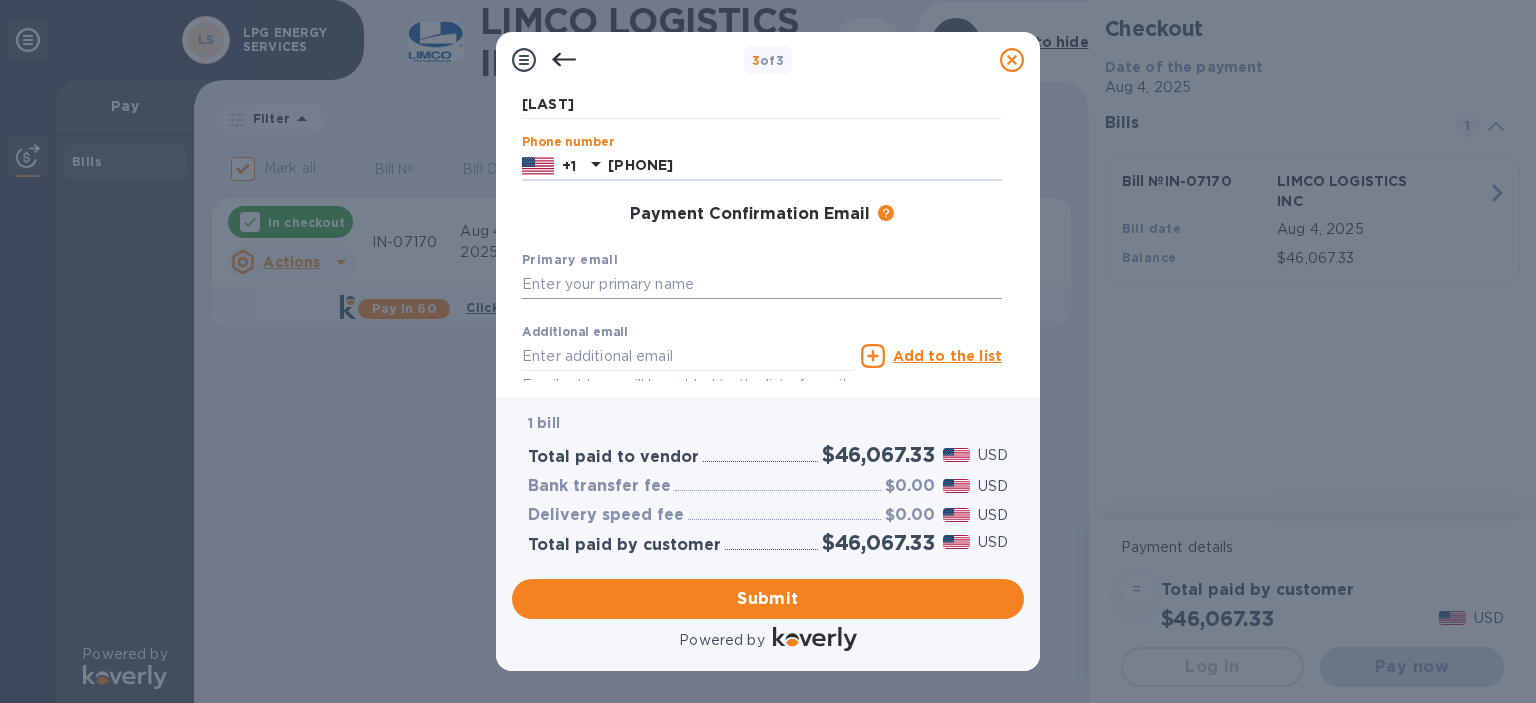 click at bounding box center (762, 285) 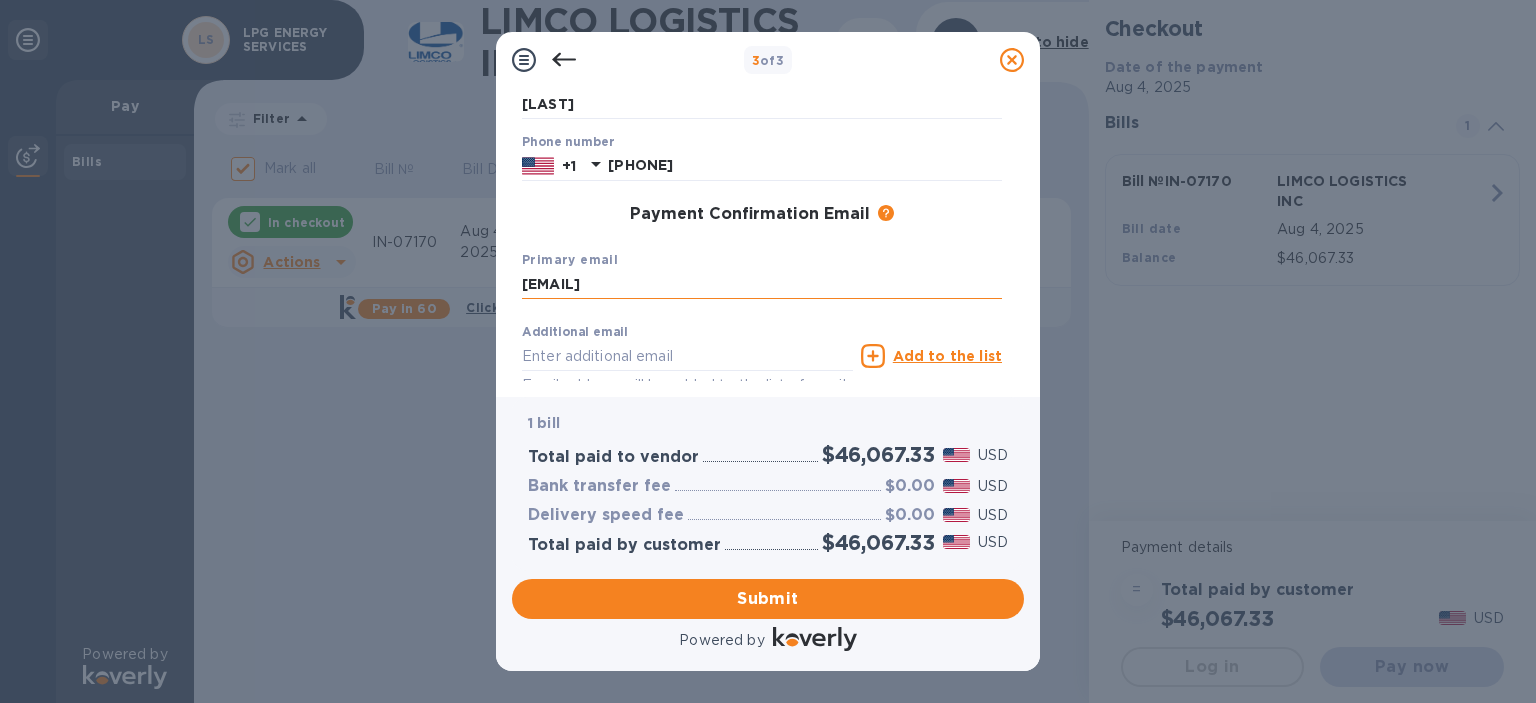 type on "[EMAIL]" 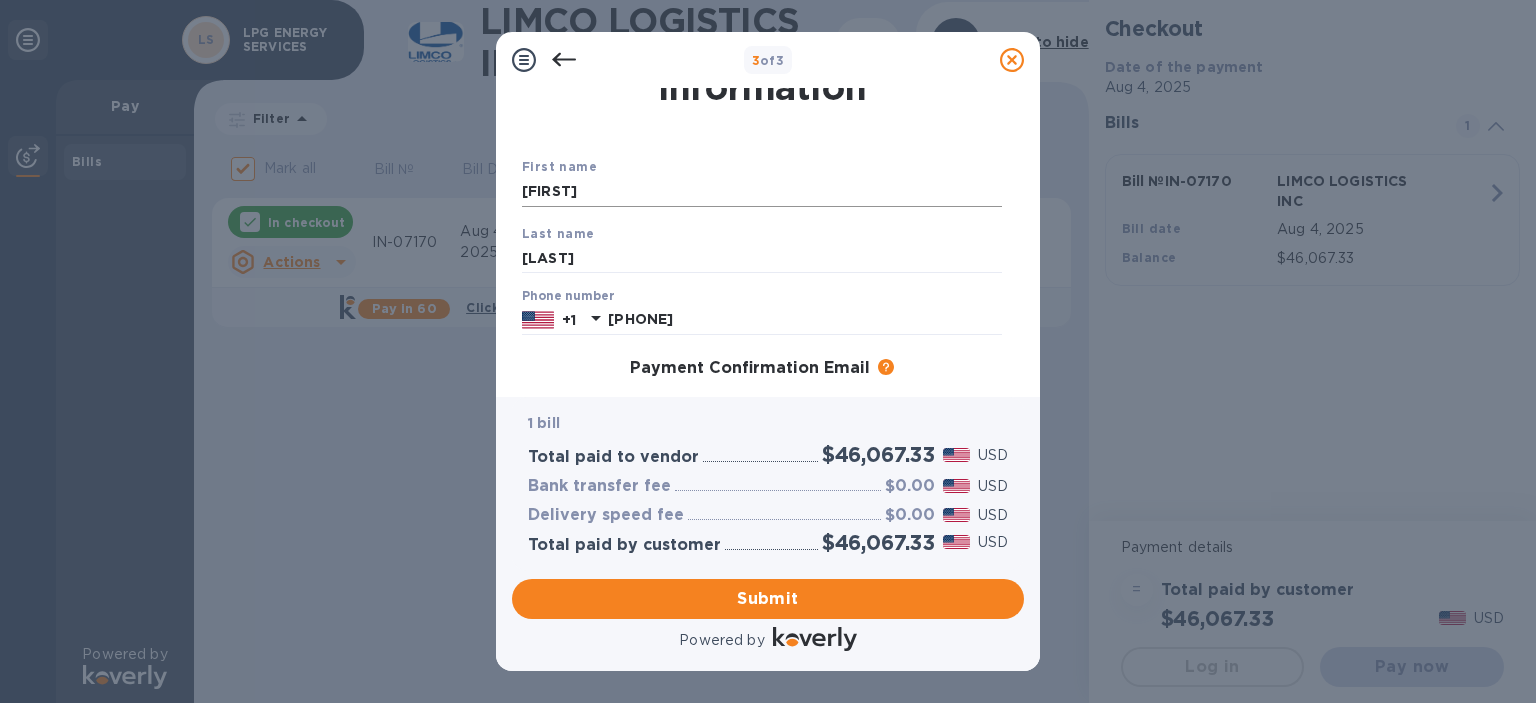 scroll, scrollTop: 0, scrollLeft: 0, axis: both 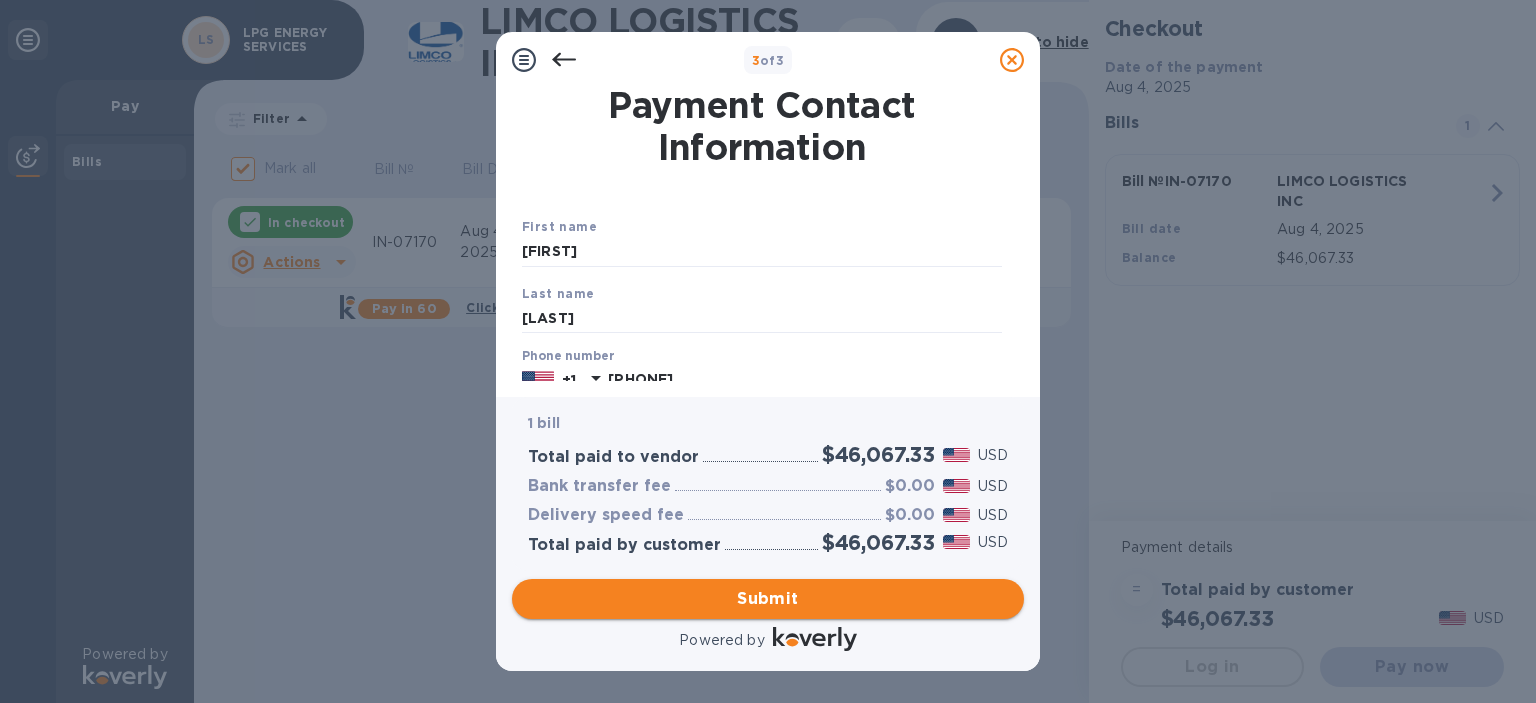 click on "Submit" at bounding box center [768, 599] 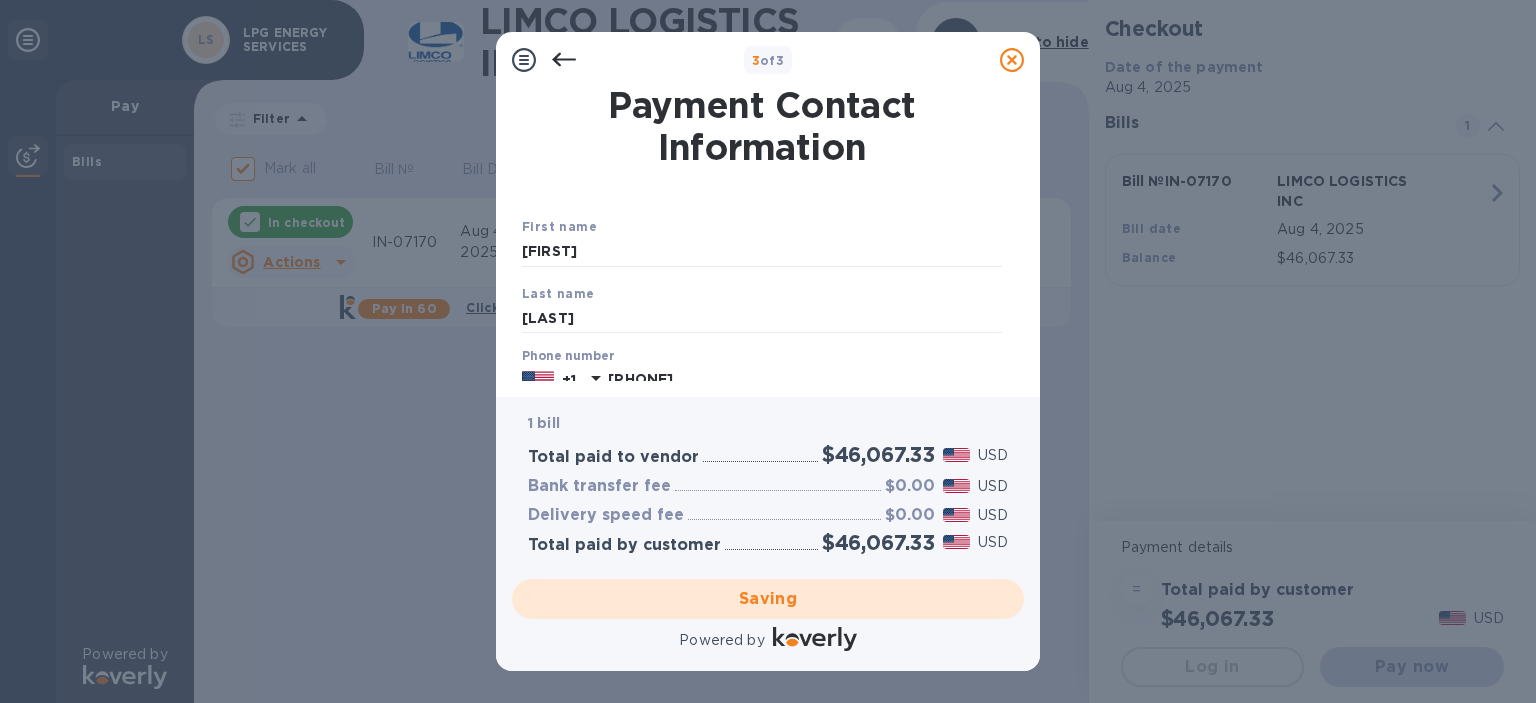 checkbox on "false" 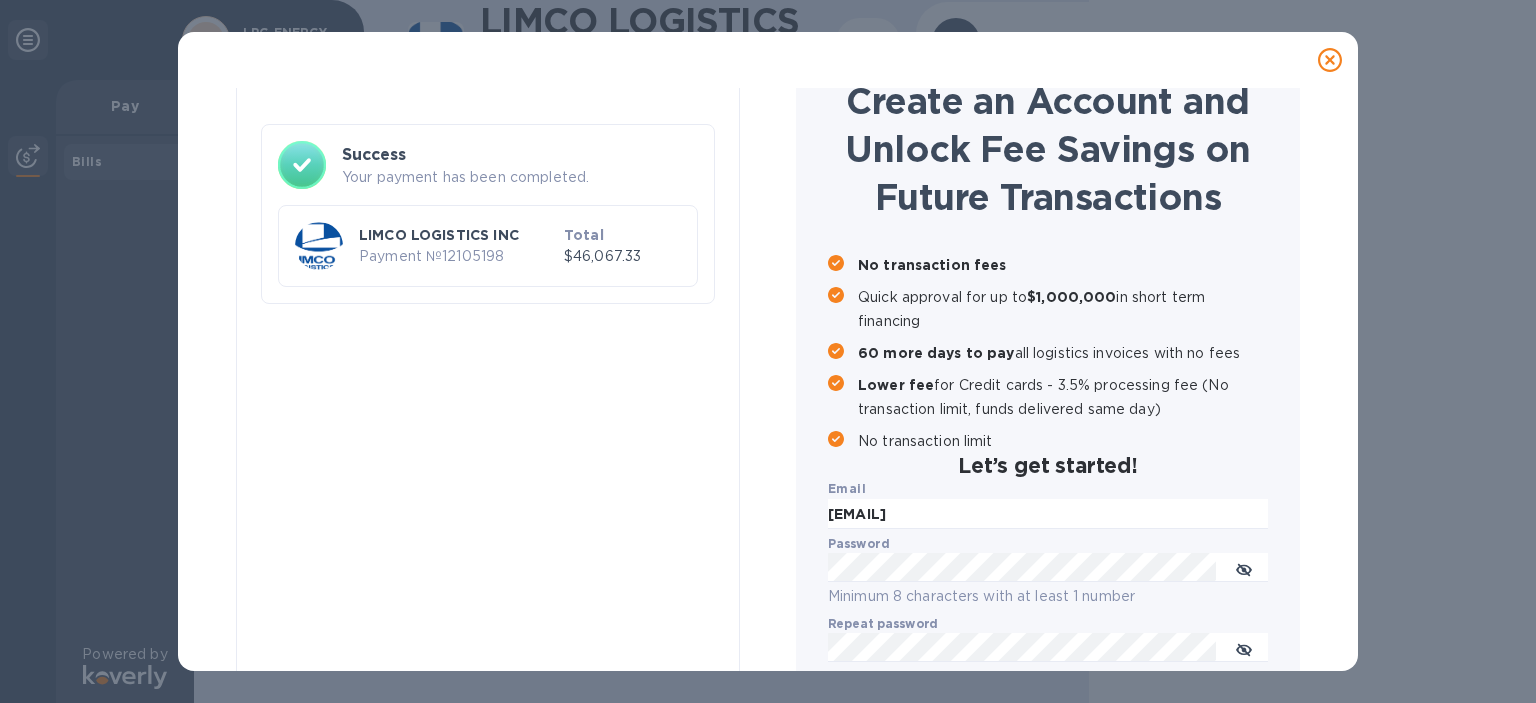 scroll, scrollTop: 0, scrollLeft: 0, axis: both 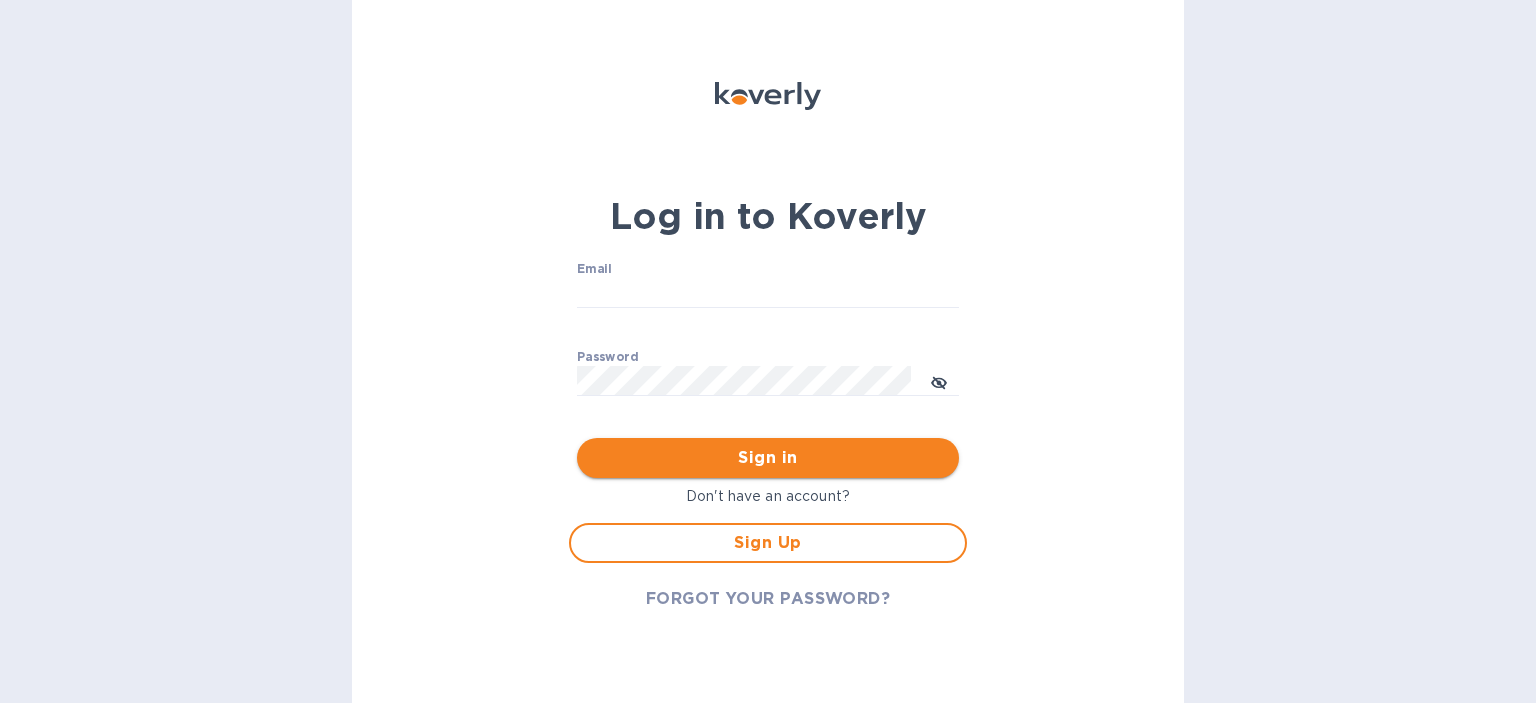type on "[EMAIL]" 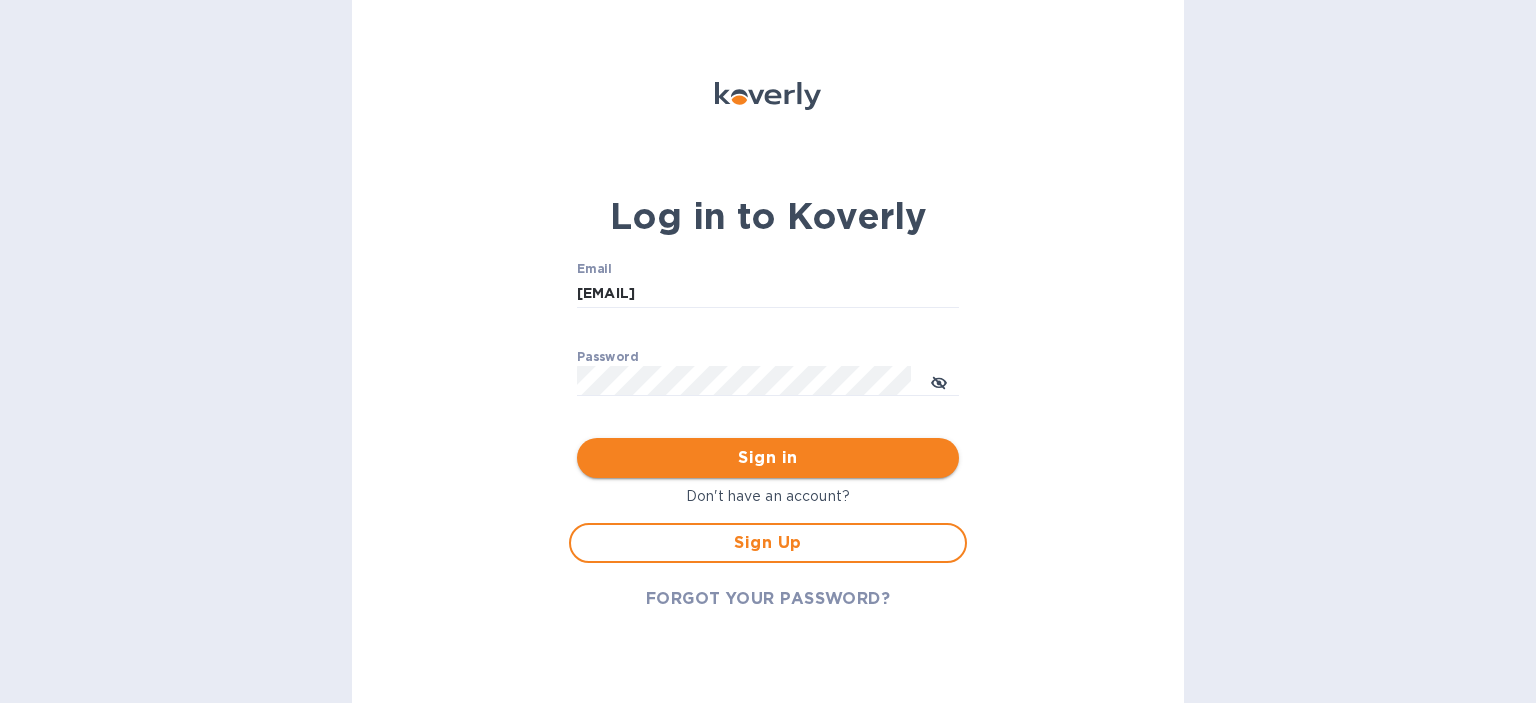 click on "Sign in" at bounding box center (768, 458) 